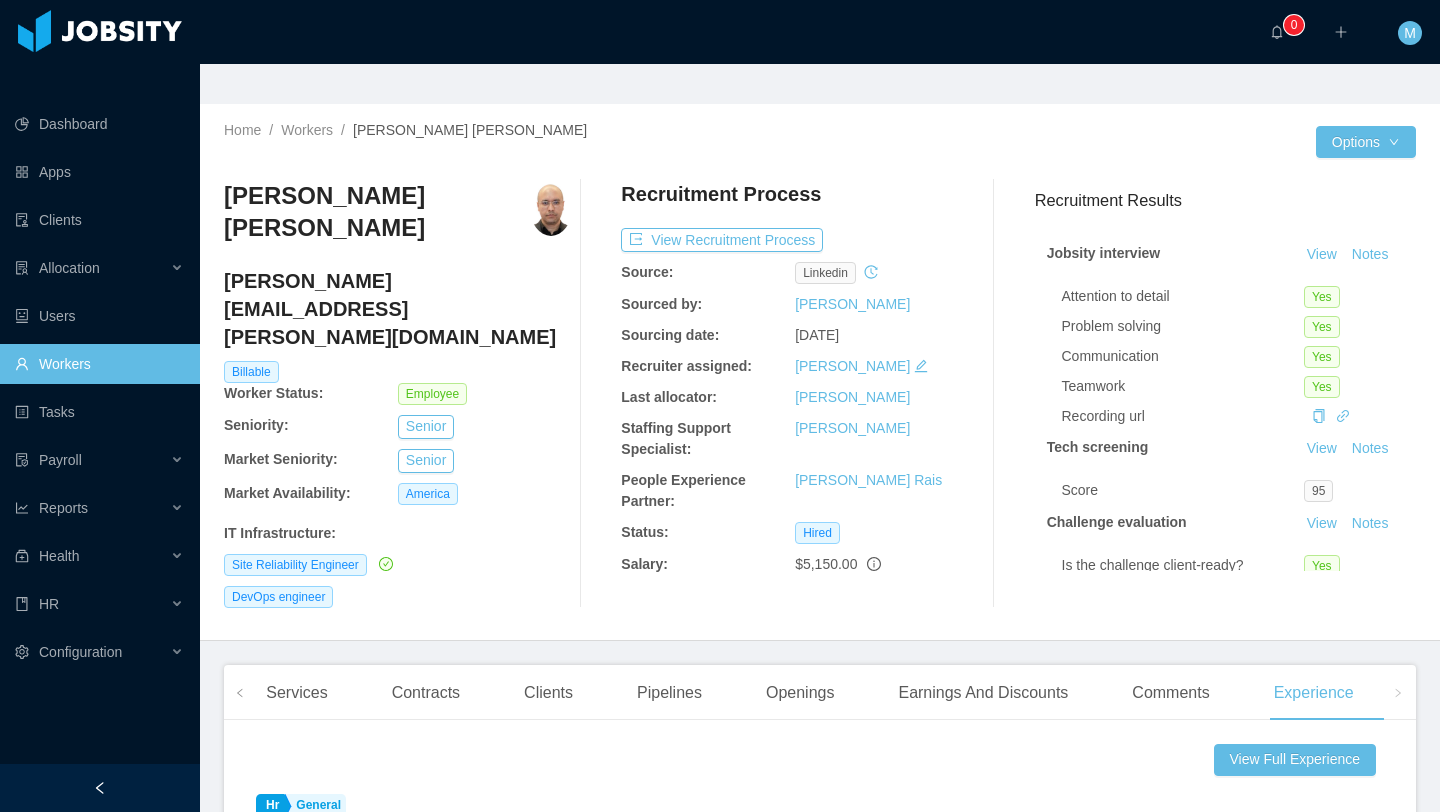 scroll, scrollTop: 0, scrollLeft: 0, axis: both 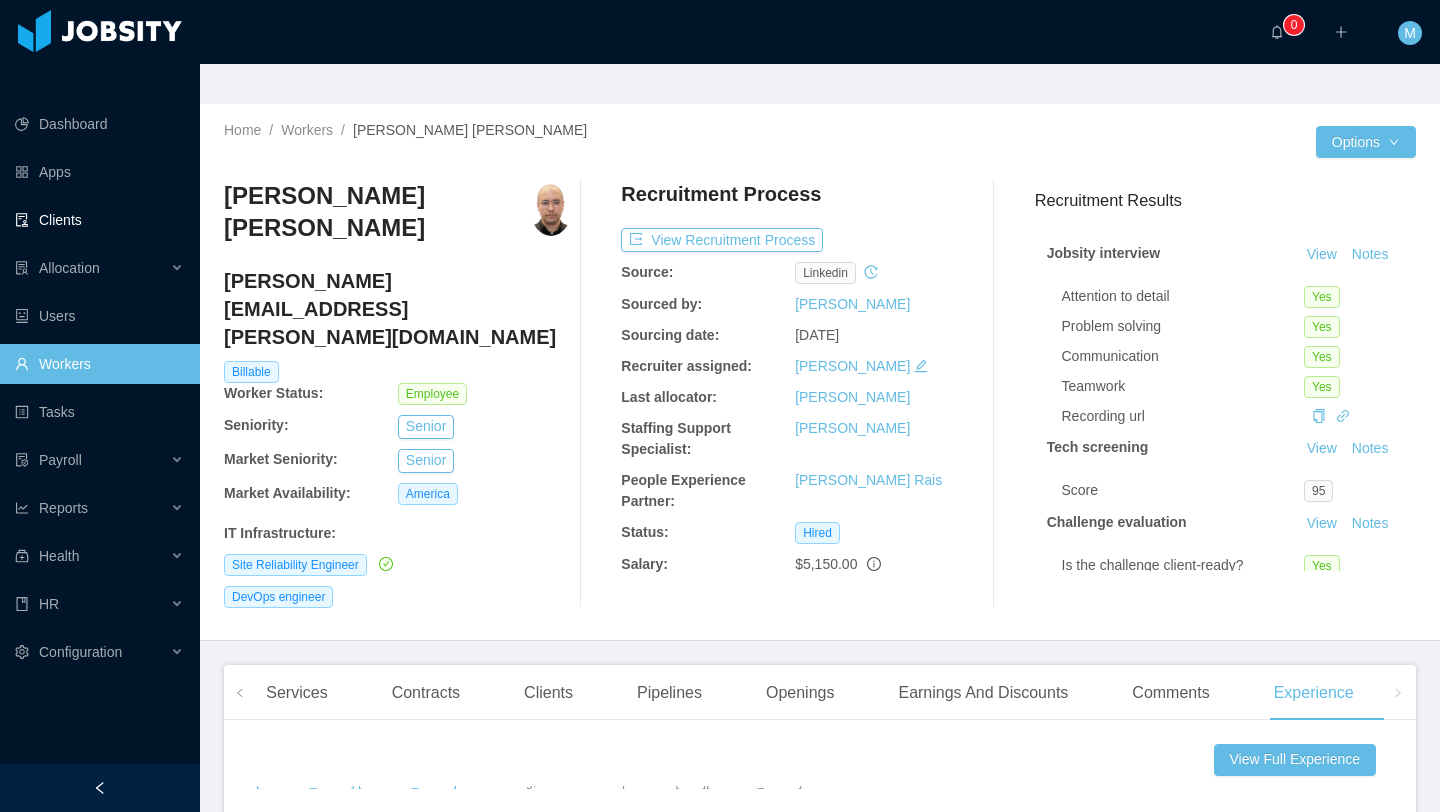 click on "Clients" at bounding box center [99, 220] 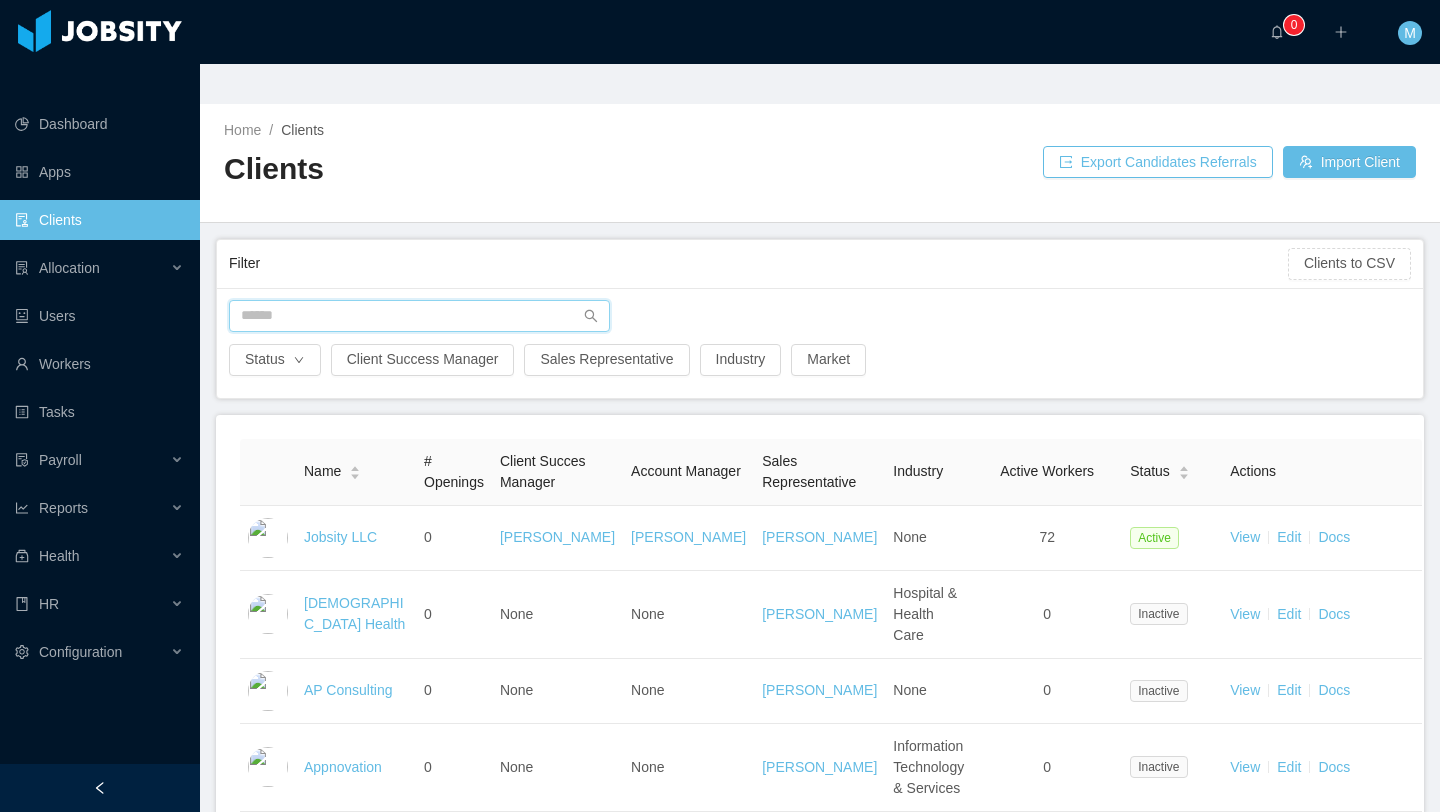 click at bounding box center [419, 316] 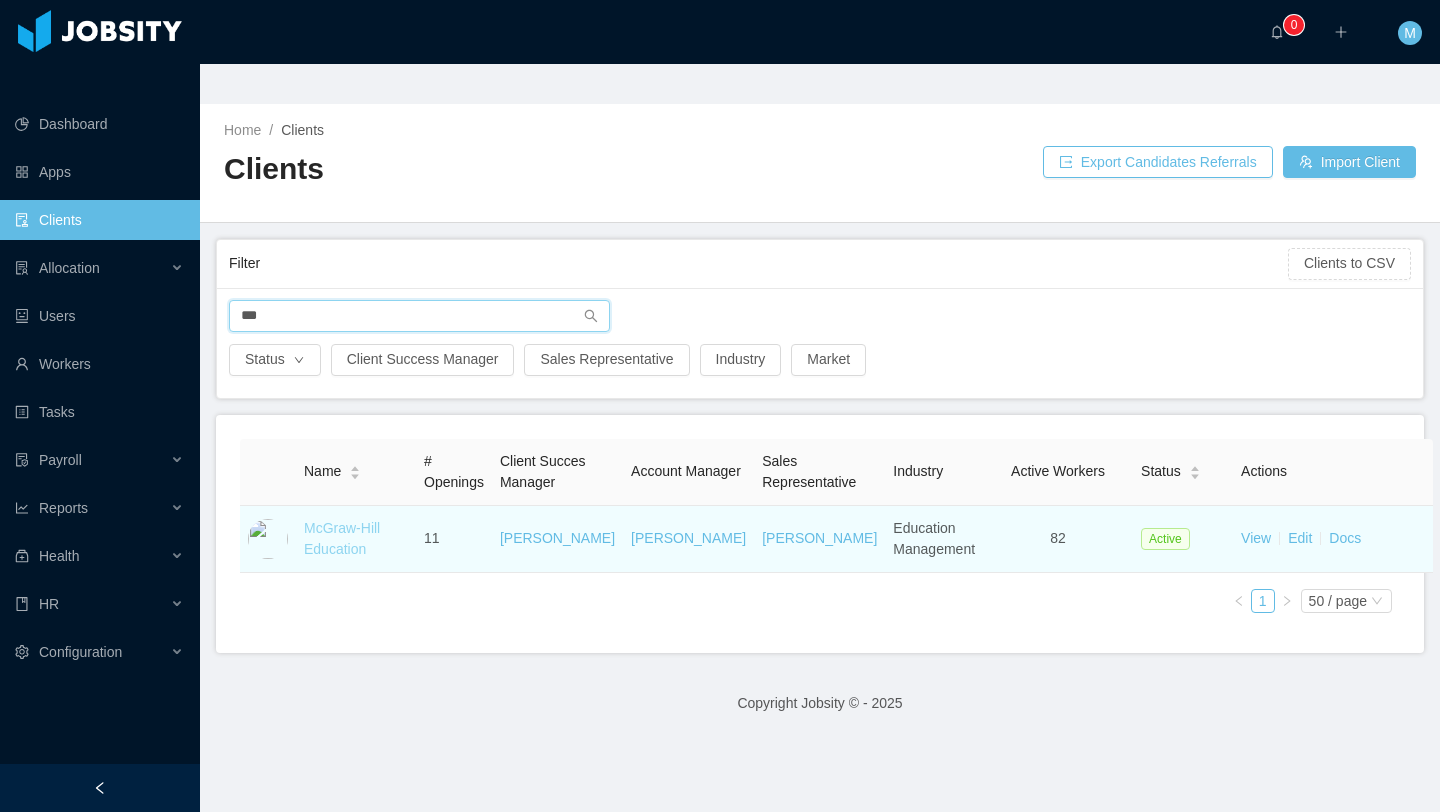 type on "***" 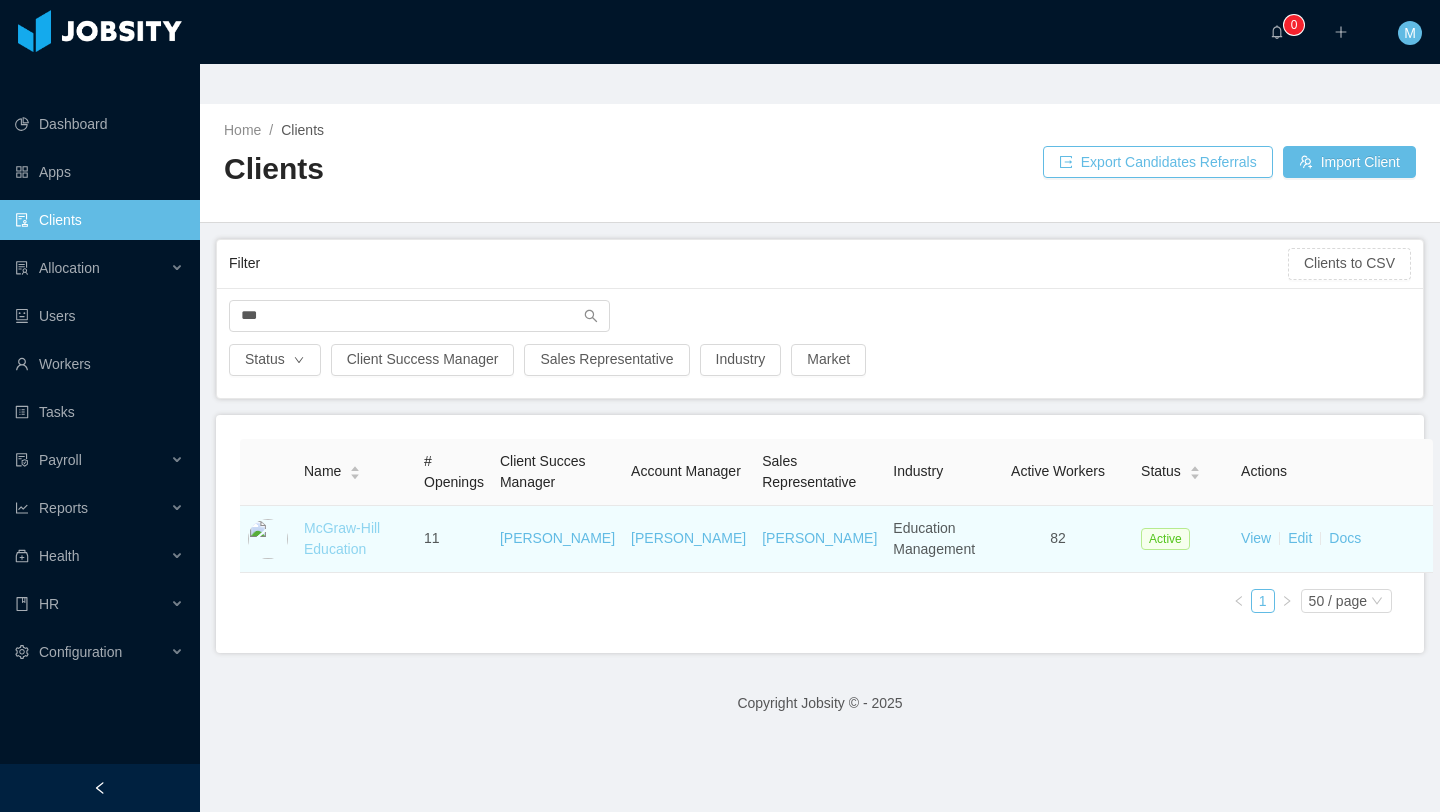 click on "McGraw-Hill Education" at bounding box center [342, 538] 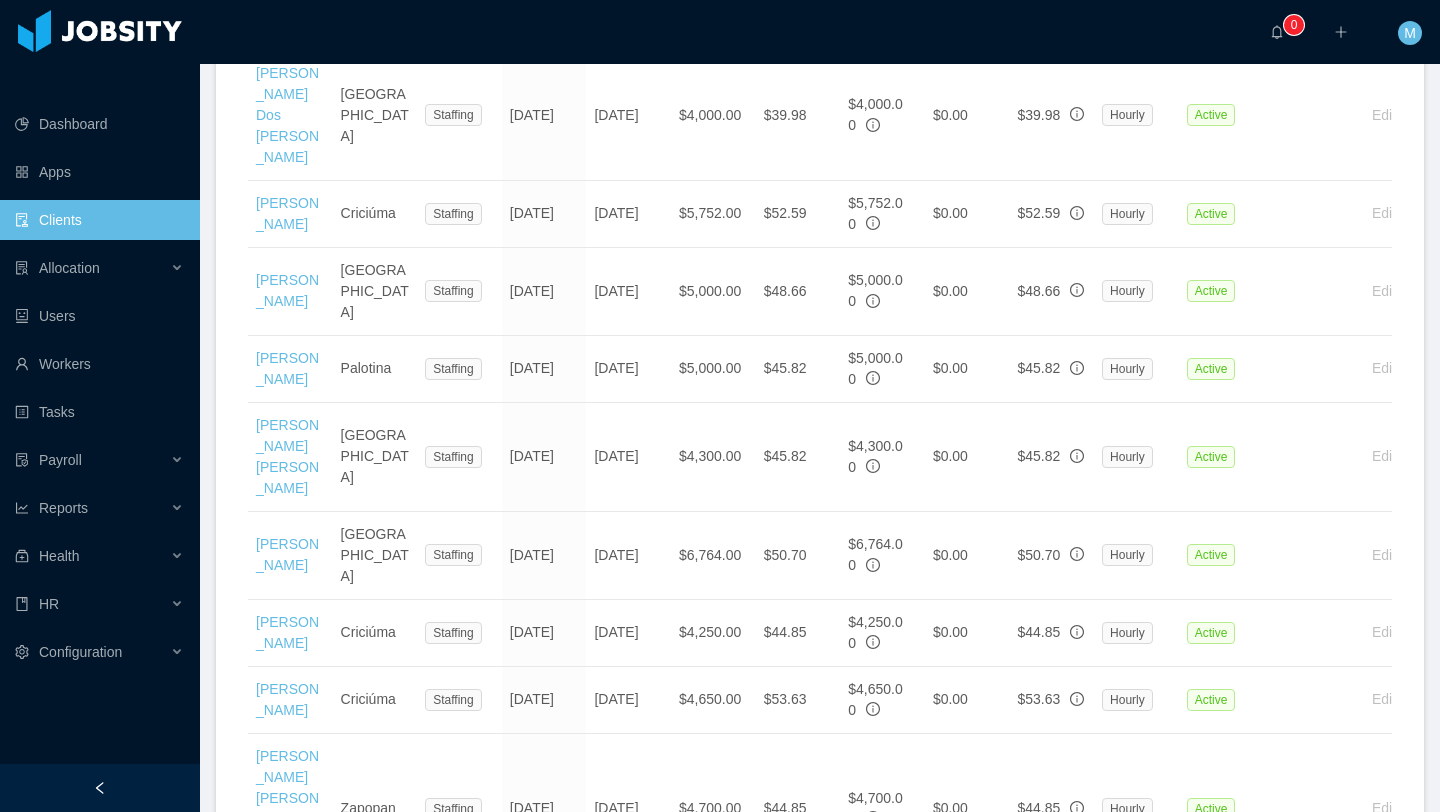 scroll, scrollTop: 4375, scrollLeft: 0, axis: vertical 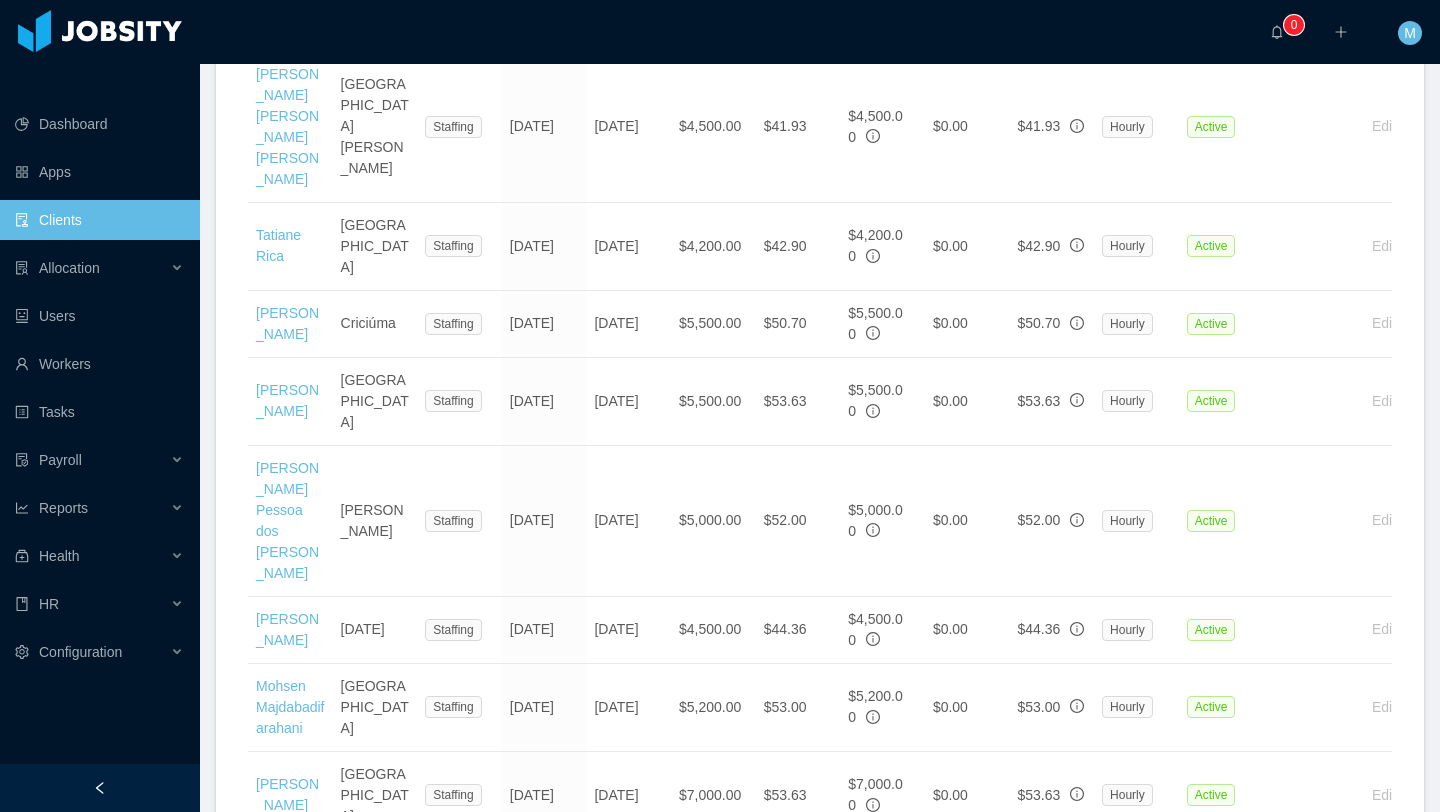 click on "2" at bounding box center (1255, 1023) 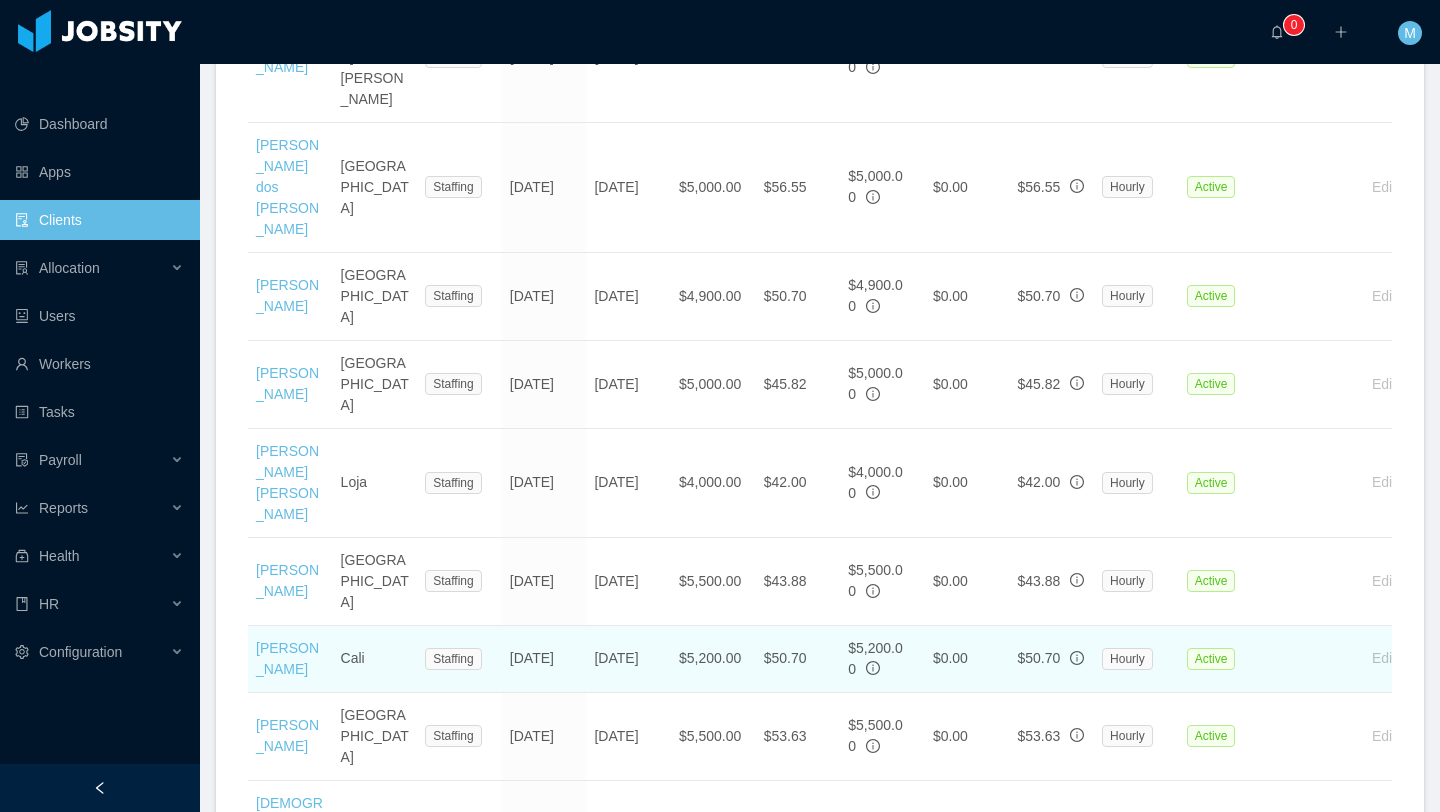 scroll, scrollTop: 2854, scrollLeft: 0, axis: vertical 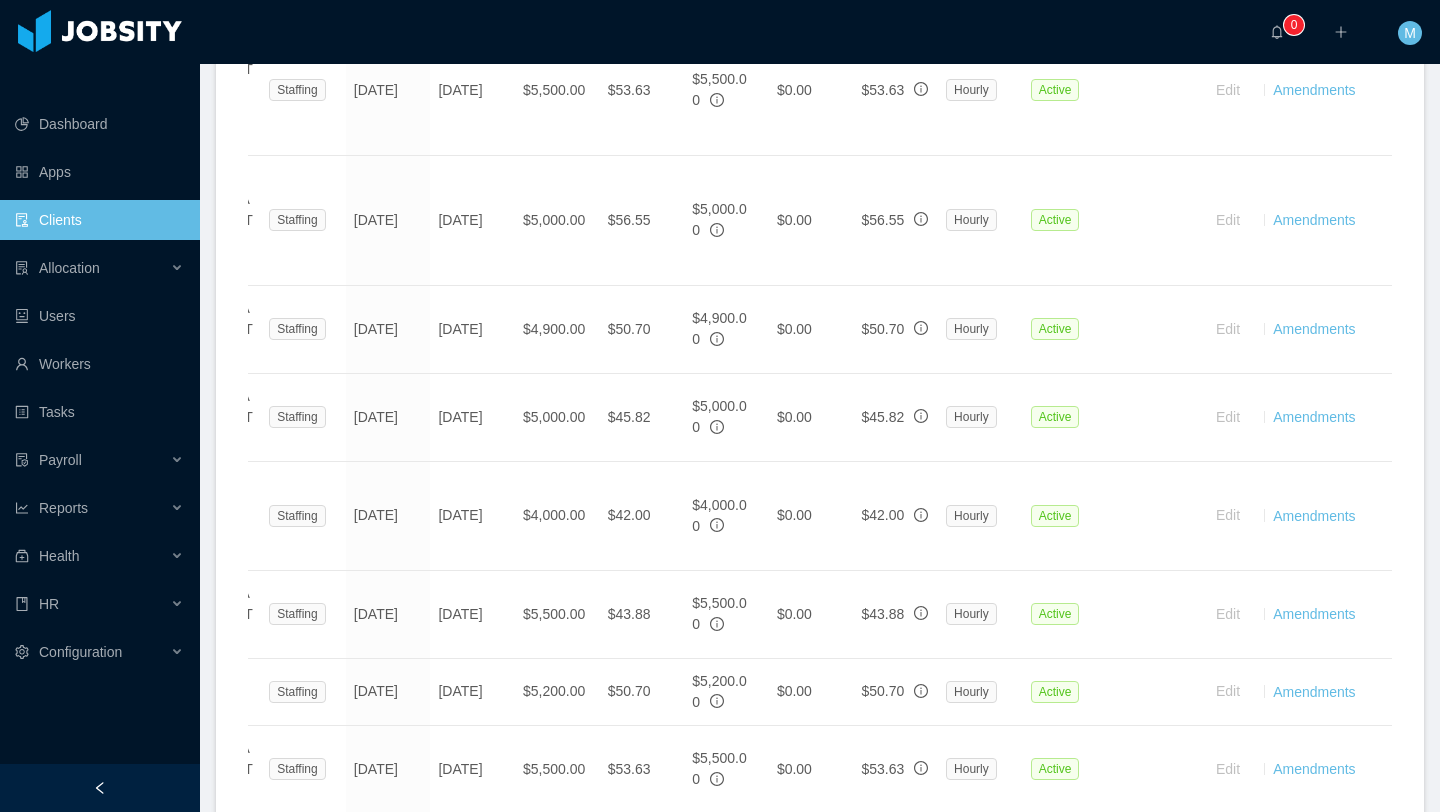 click on "Amendments" at bounding box center (1314, 878) 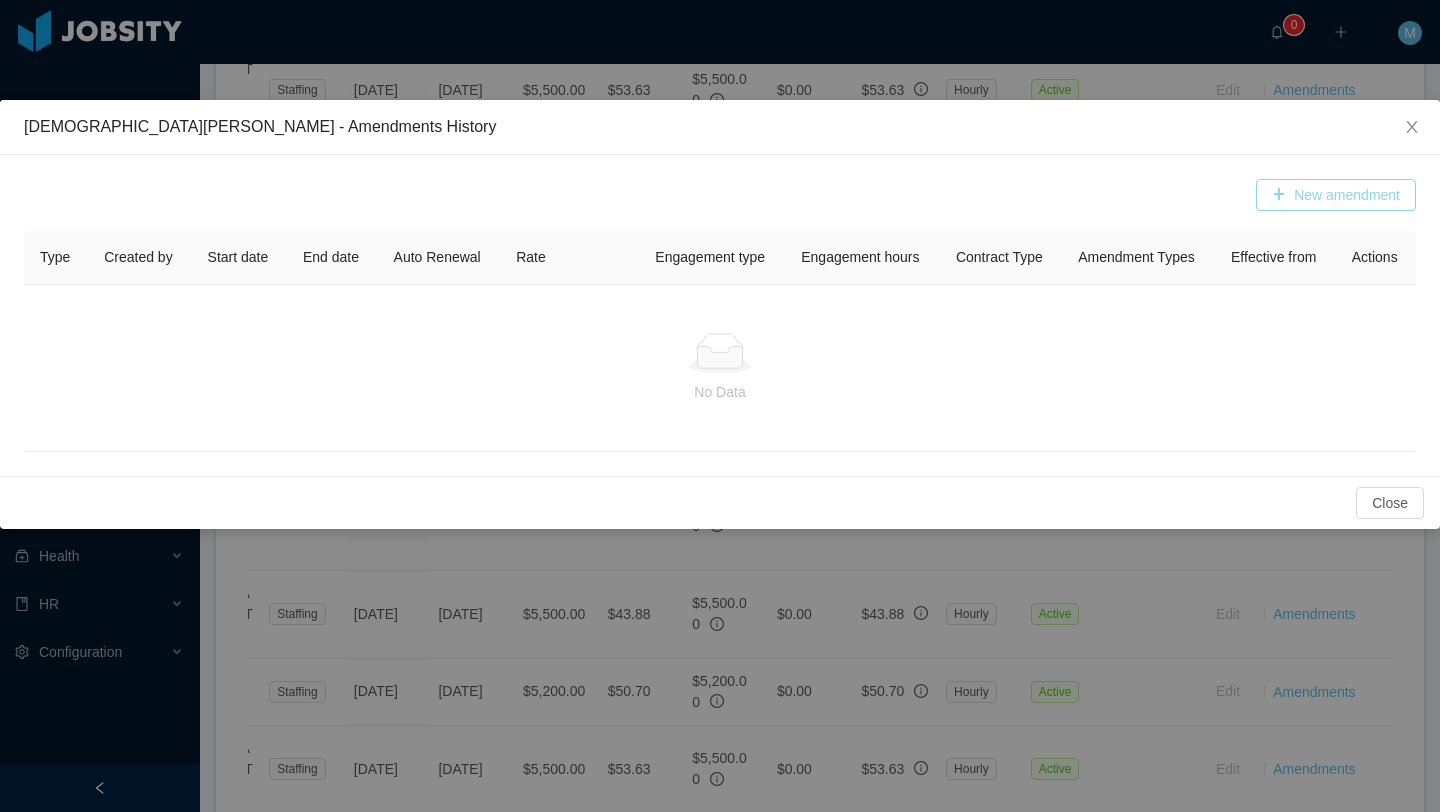 click on "New amendment" at bounding box center (1336, 195) 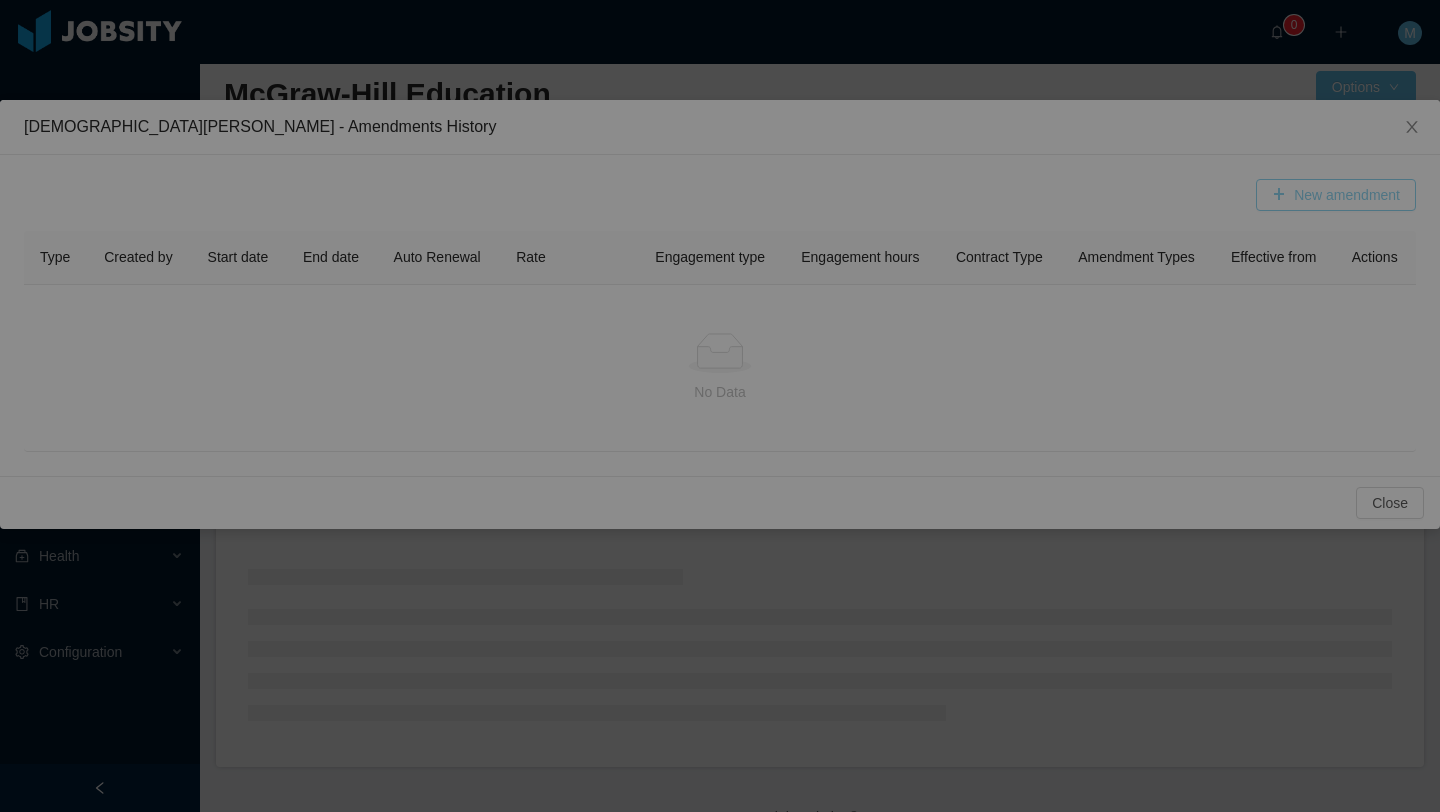 scroll, scrollTop: 74, scrollLeft: 0, axis: vertical 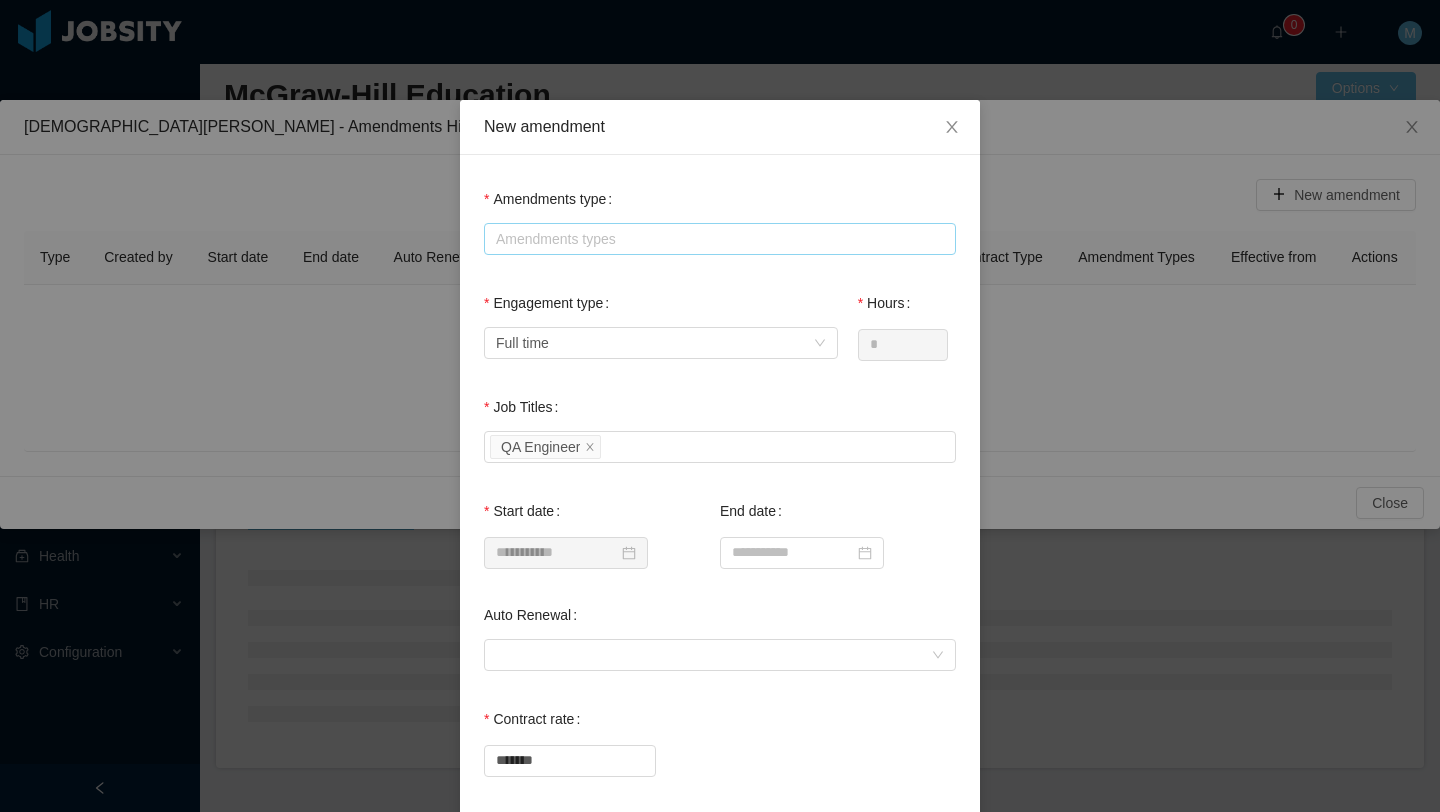 click on "Amendments types" at bounding box center [715, 239] 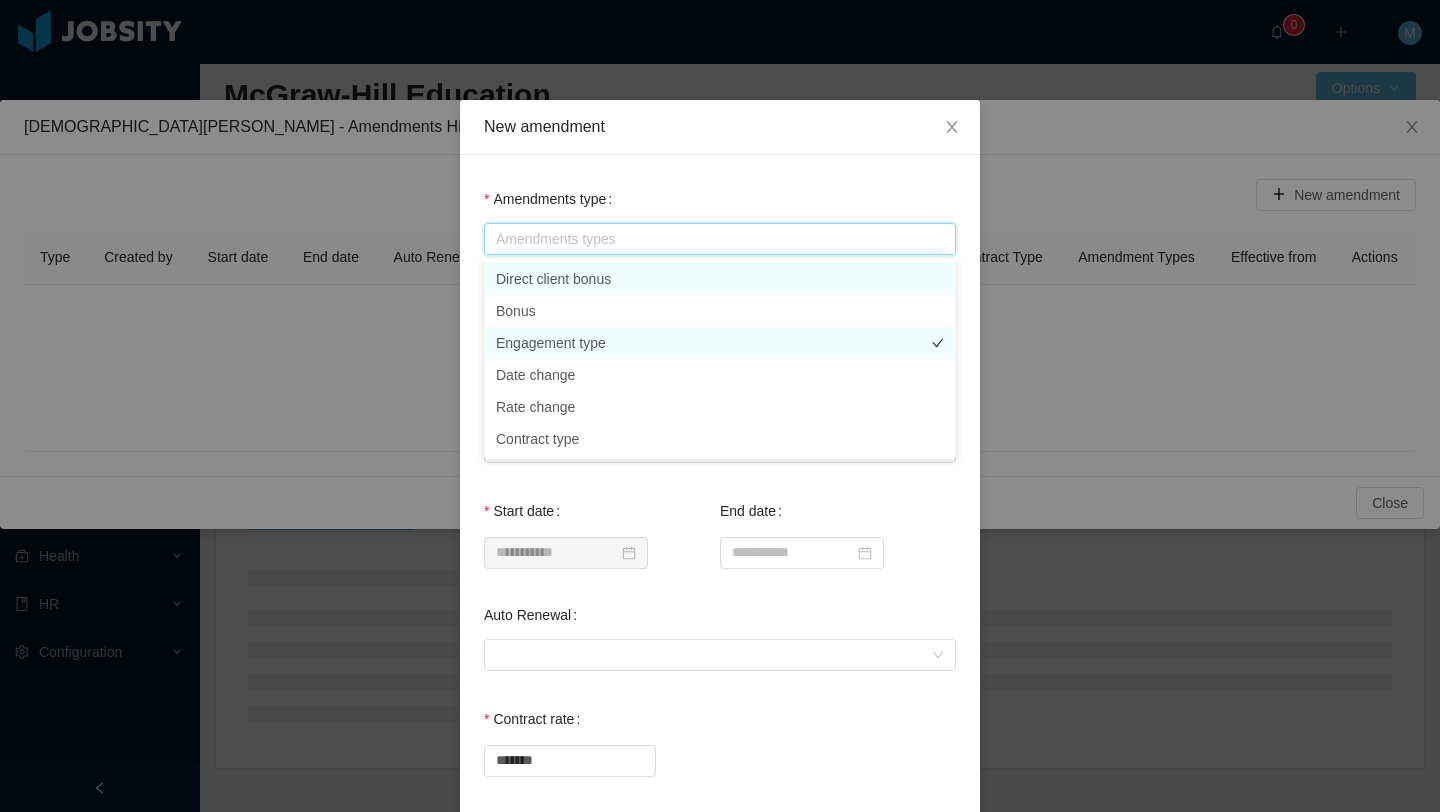 scroll, scrollTop: 2851, scrollLeft: 0, axis: vertical 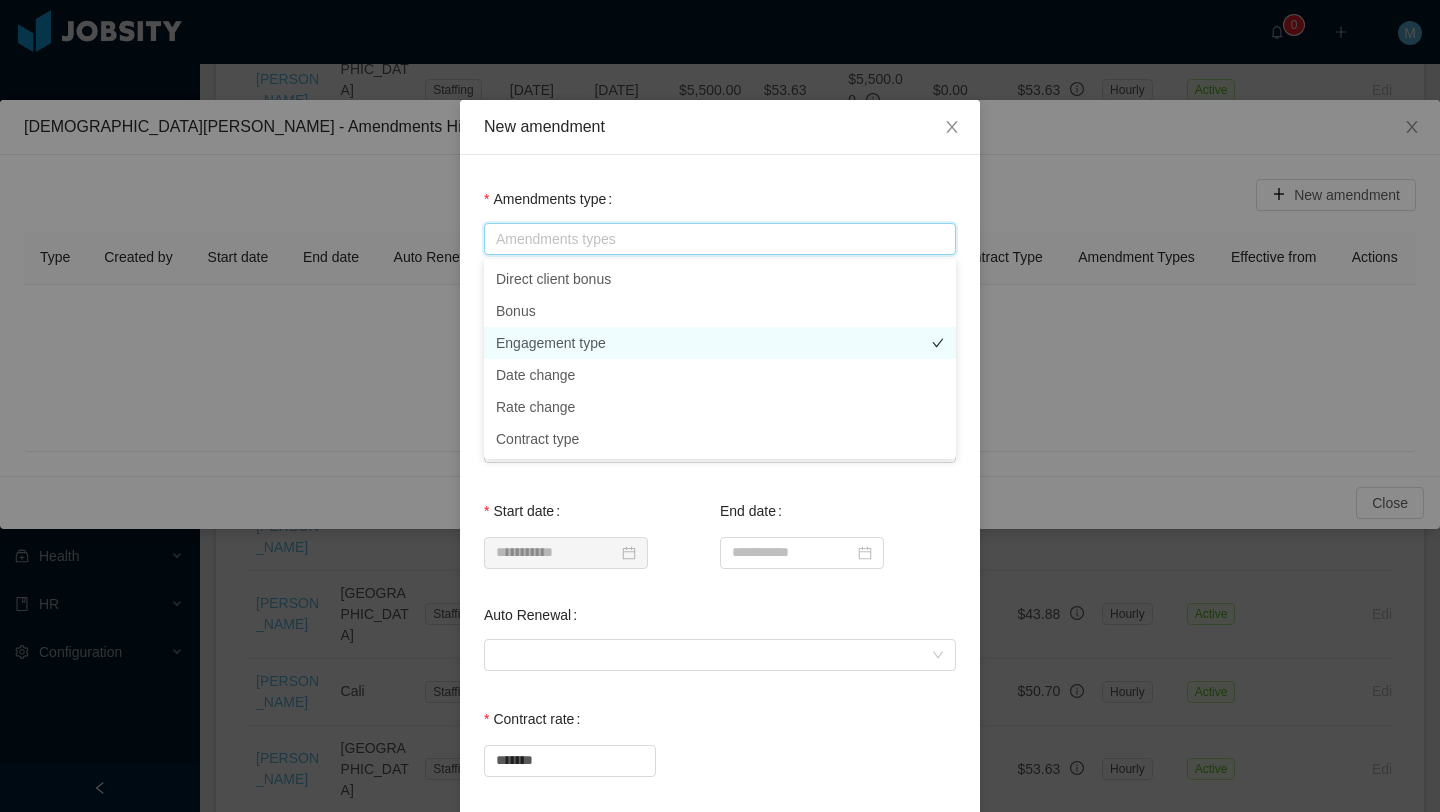 click on "Engagement type" at bounding box center (720, 343) 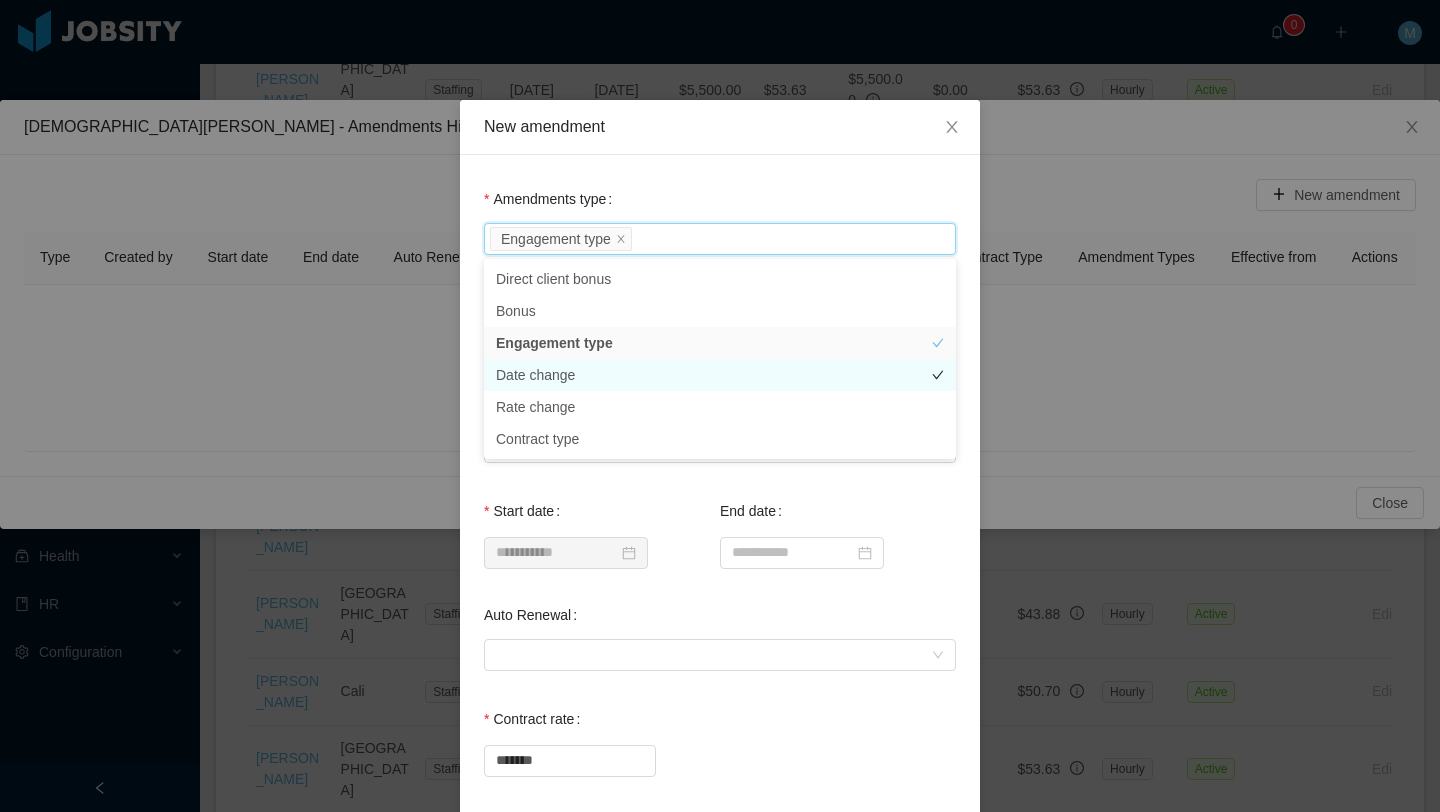 click on "Date change" at bounding box center (720, 375) 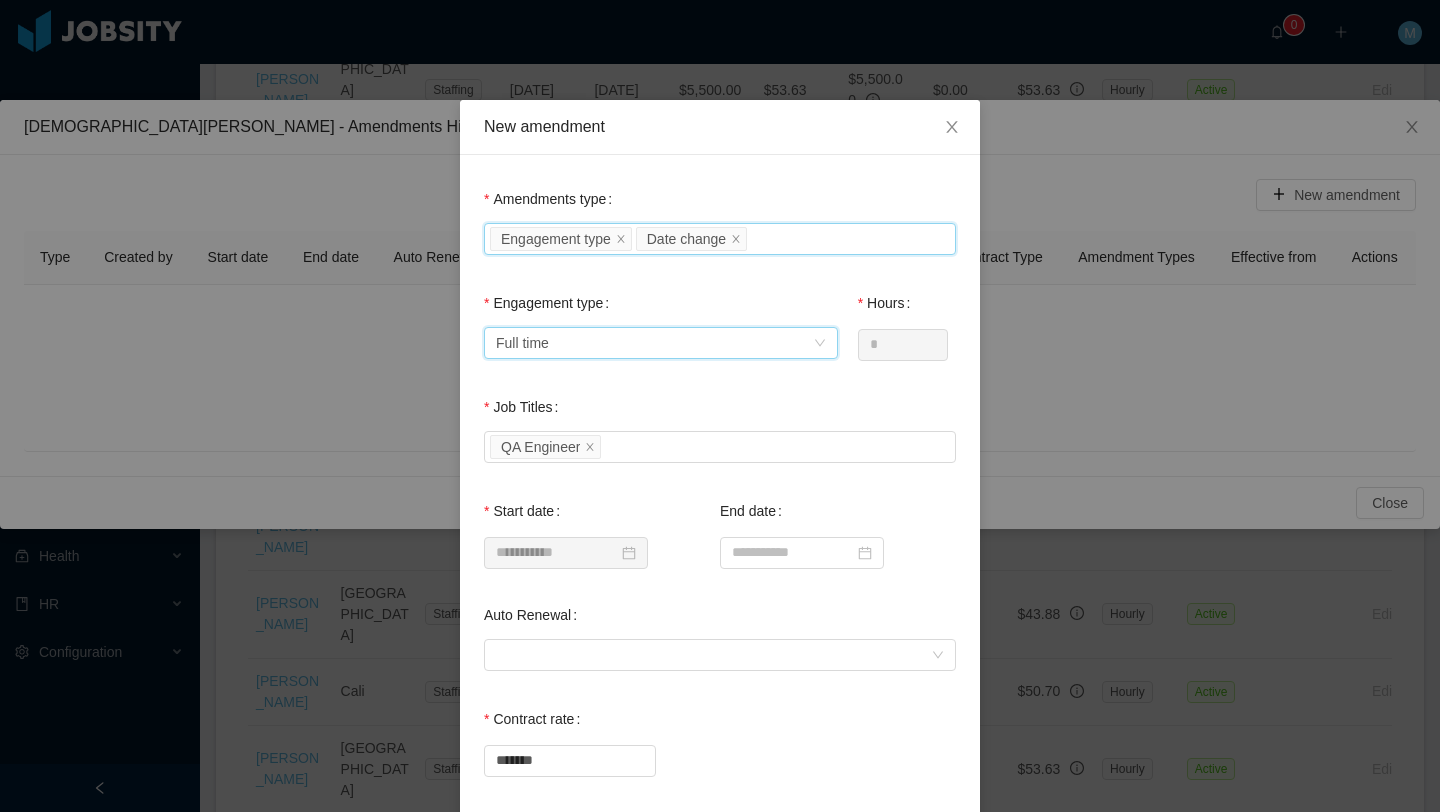click on "Select engagement type Full time" at bounding box center (654, 343) 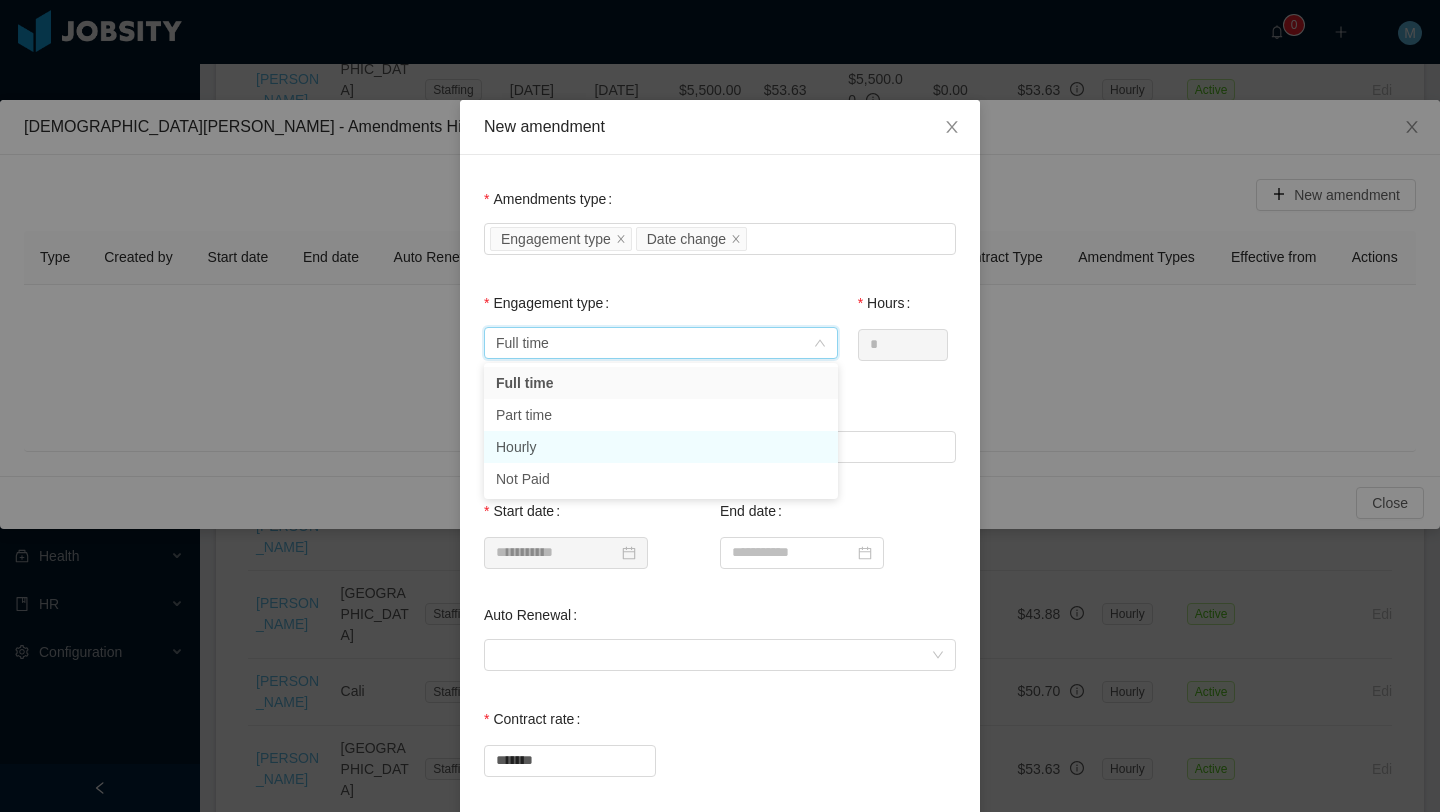 click on "Hourly" at bounding box center [661, 447] 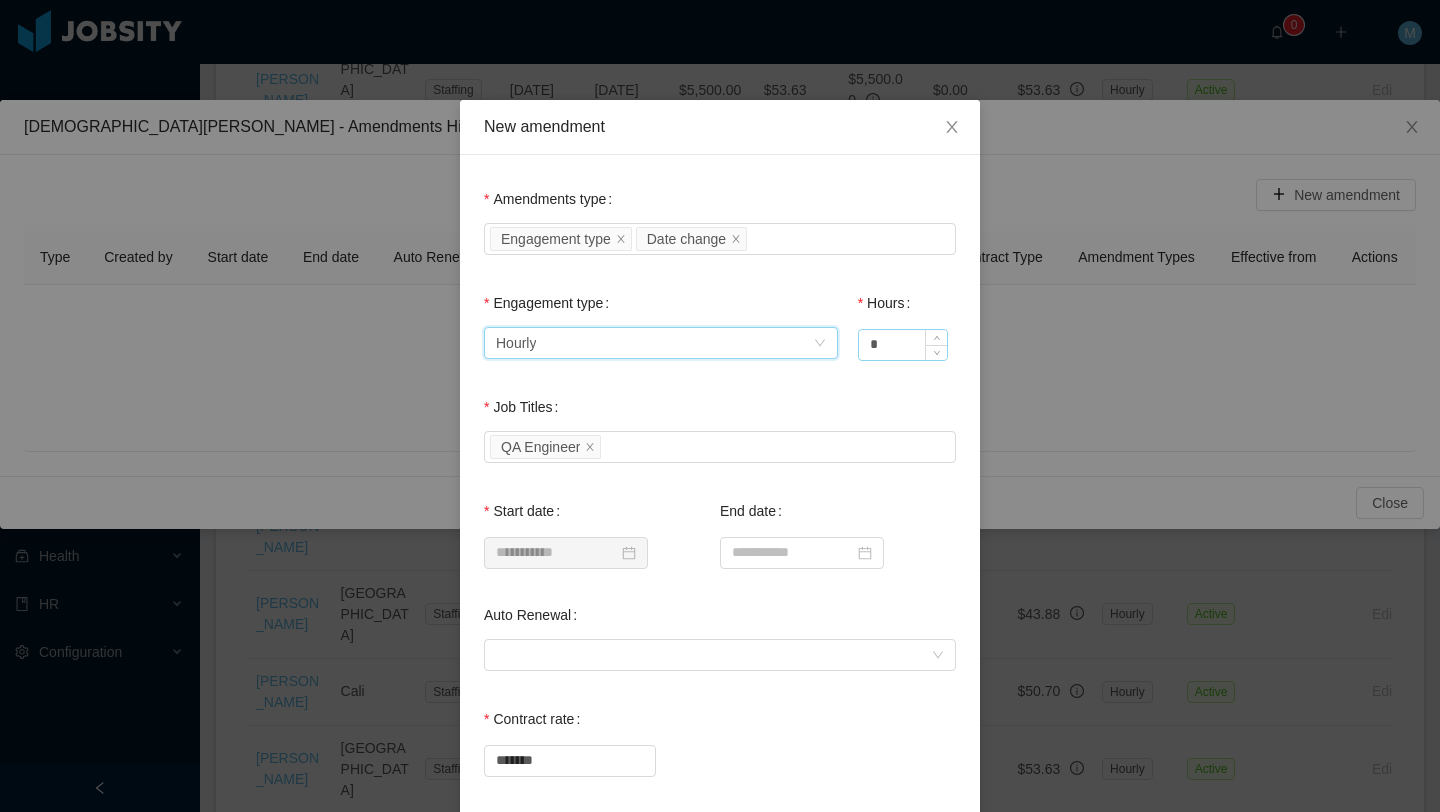 click on "*" at bounding box center [903, 345] 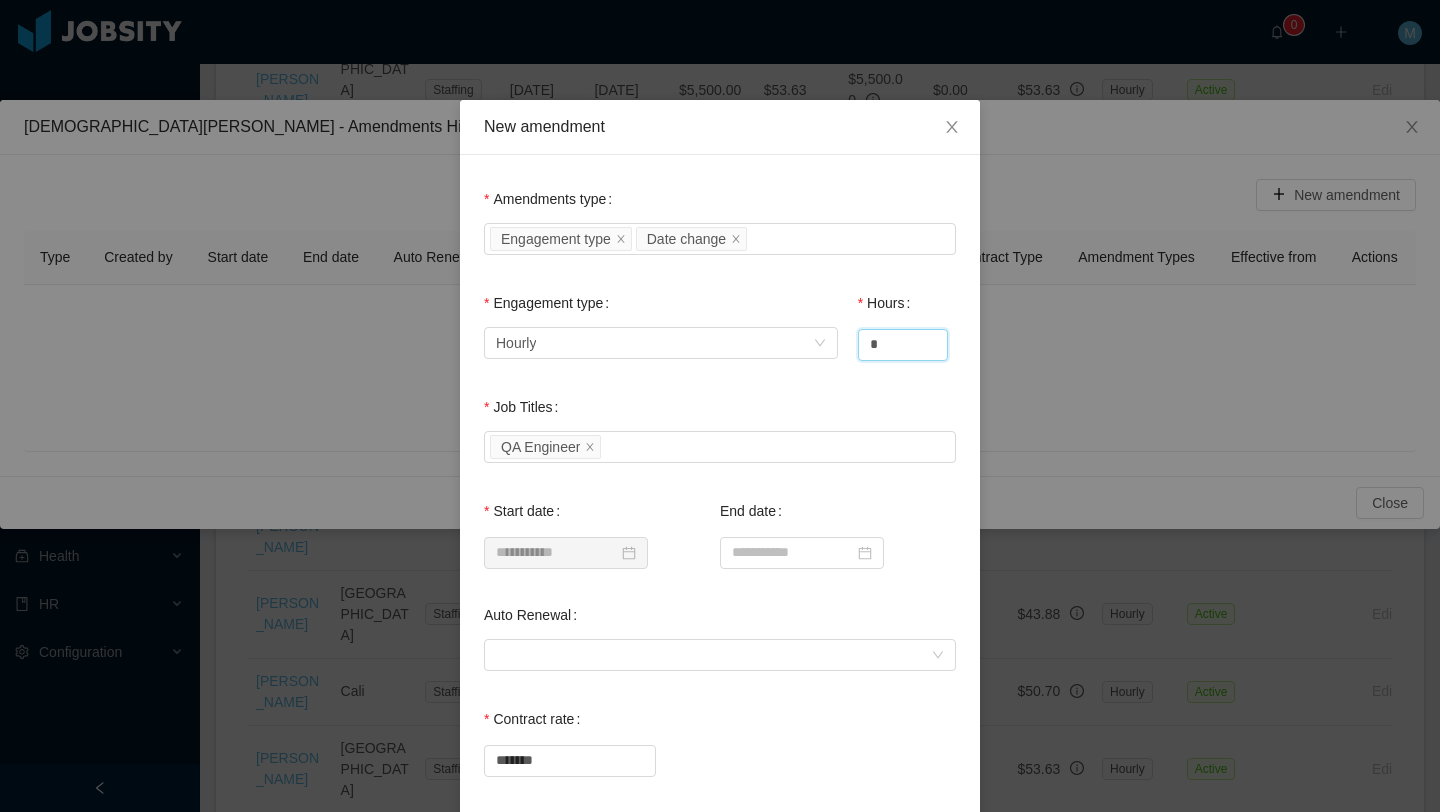 scroll, scrollTop: 42, scrollLeft: 0, axis: vertical 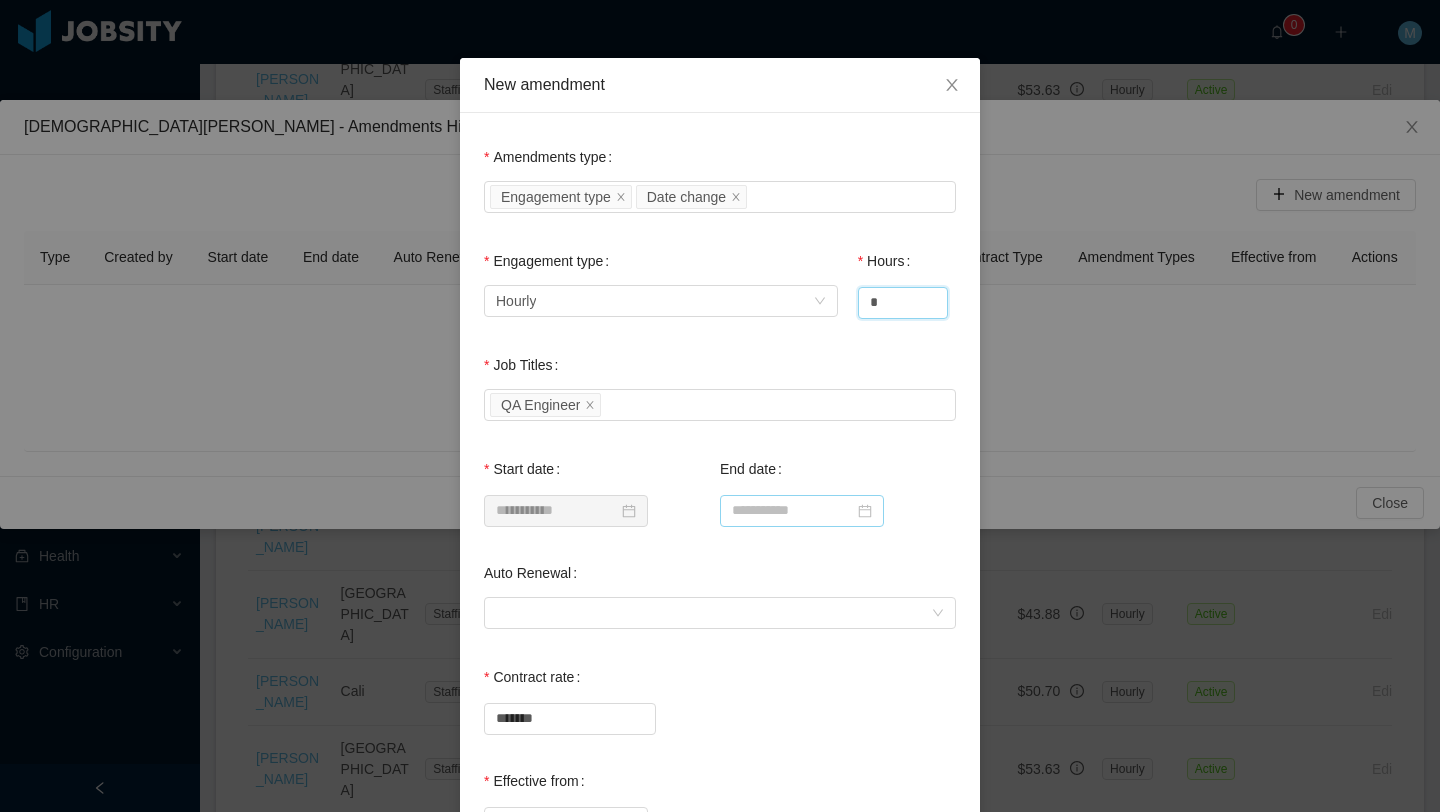 type on "*" 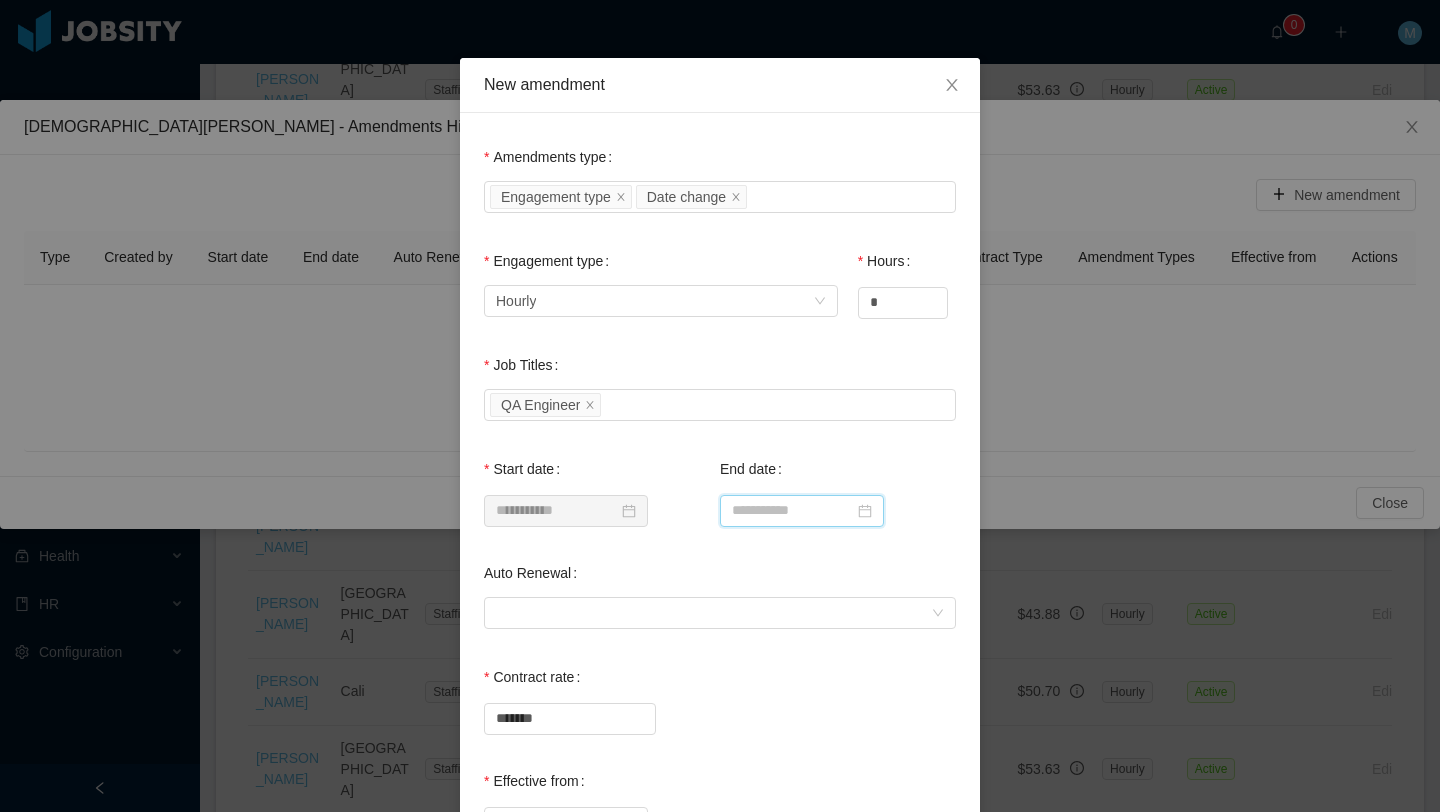 click at bounding box center [802, 511] 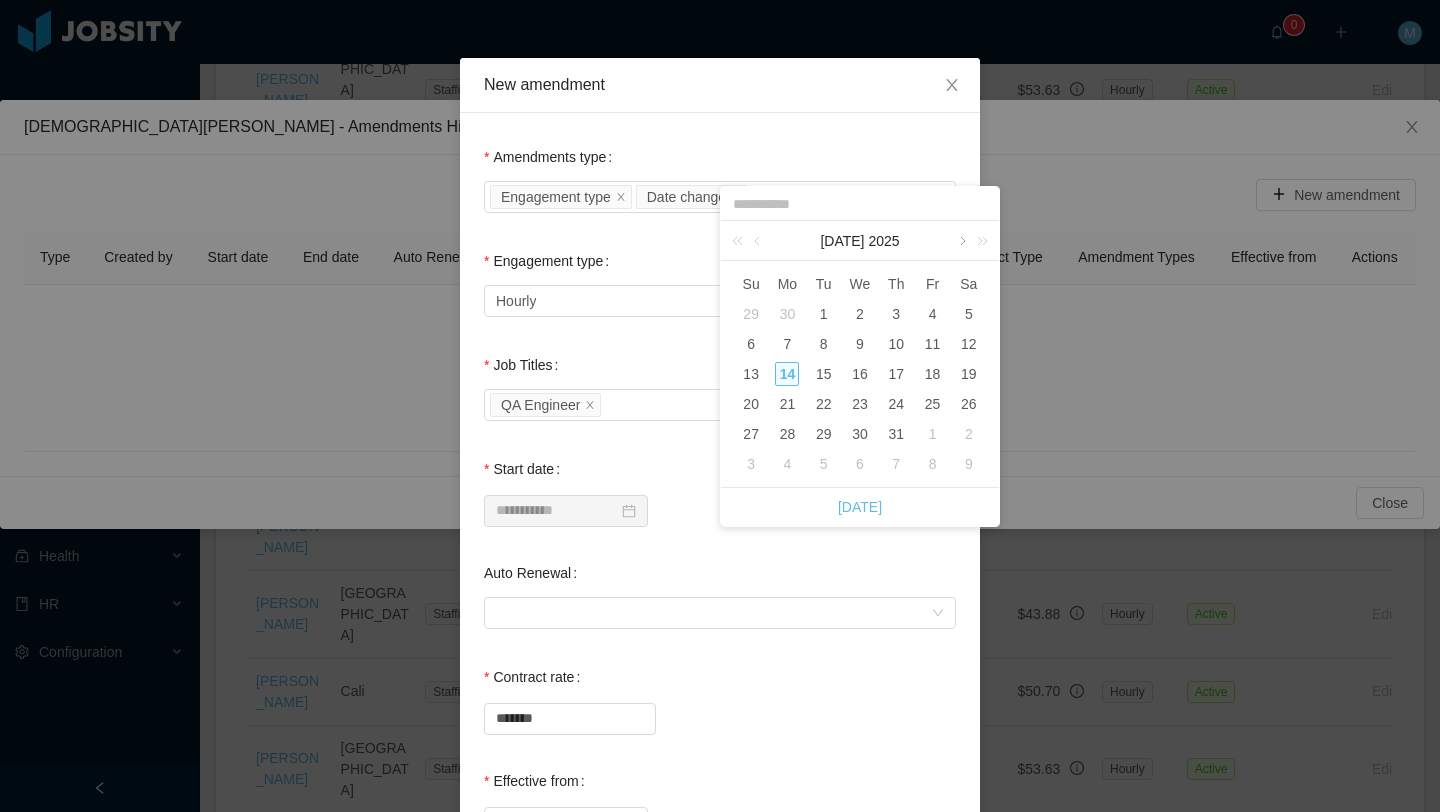 click at bounding box center (961, 241) 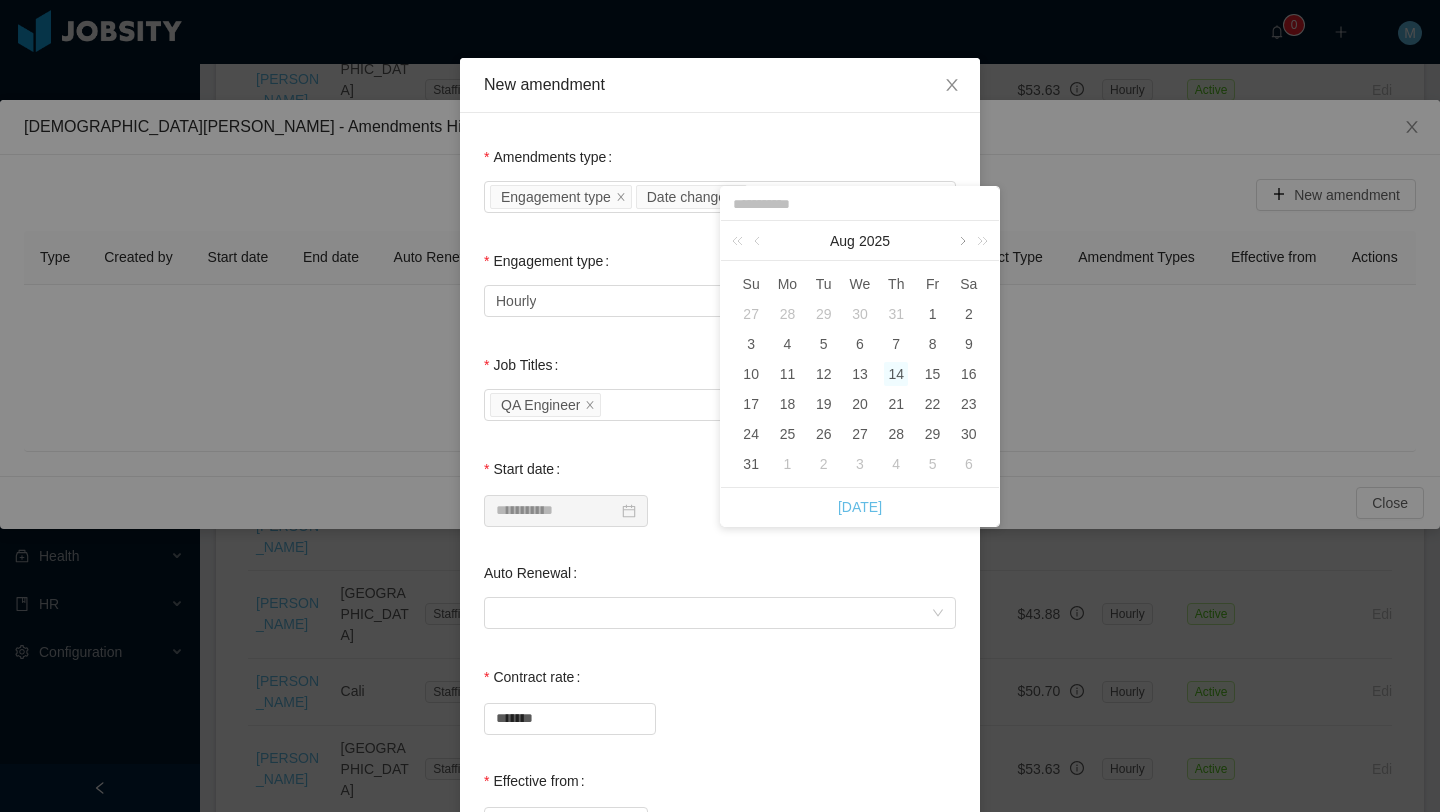 click at bounding box center (961, 241) 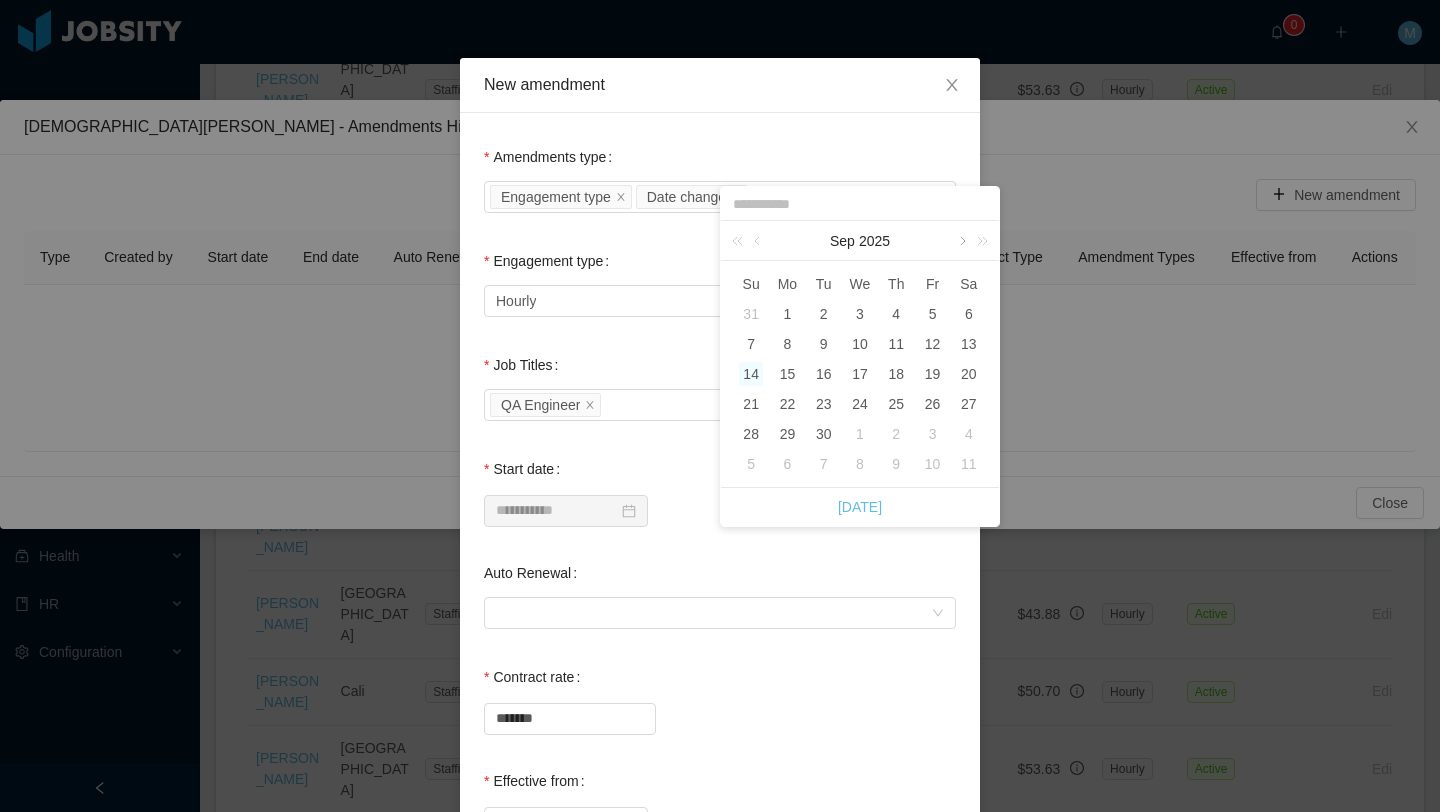 click at bounding box center [961, 241] 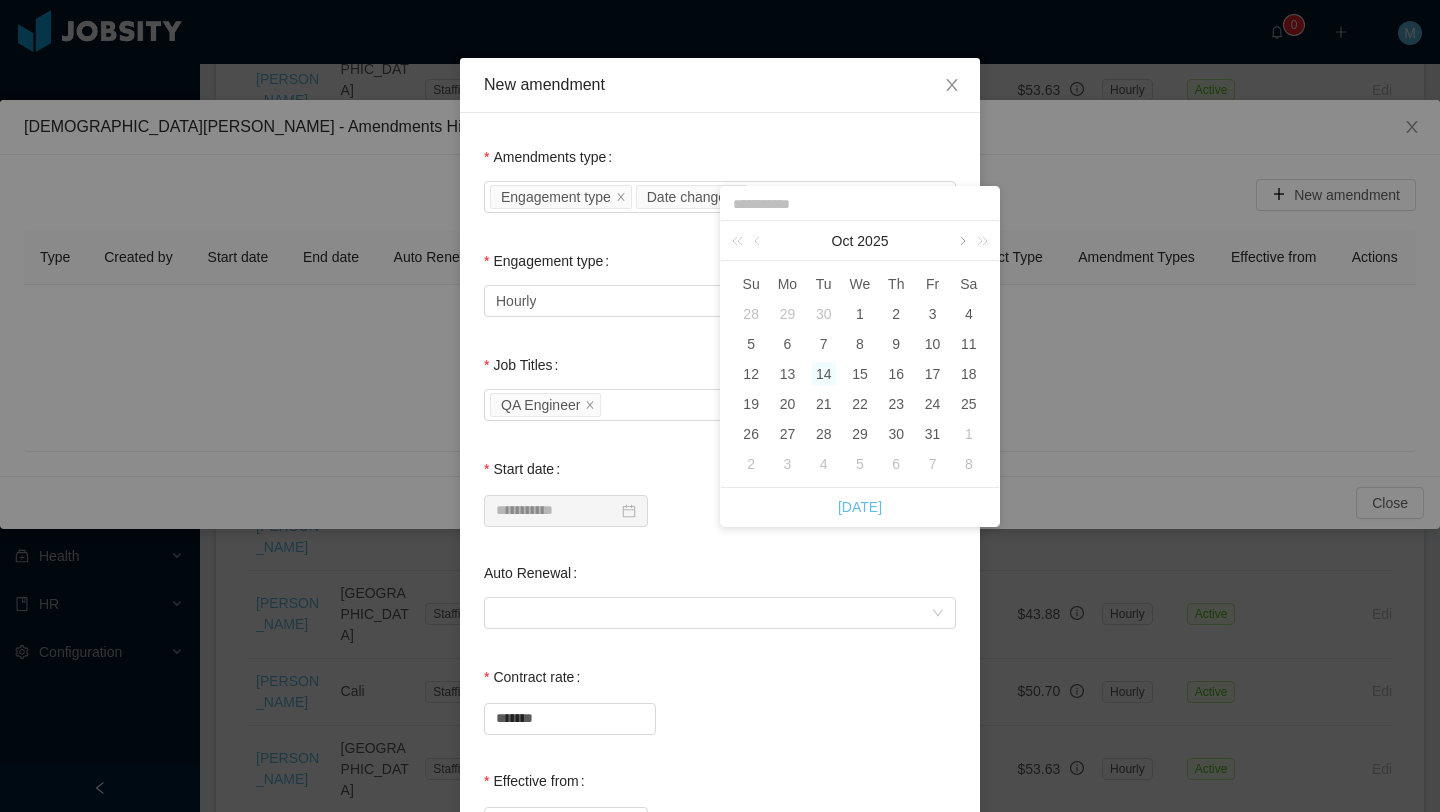 click at bounding box center (961, 241) 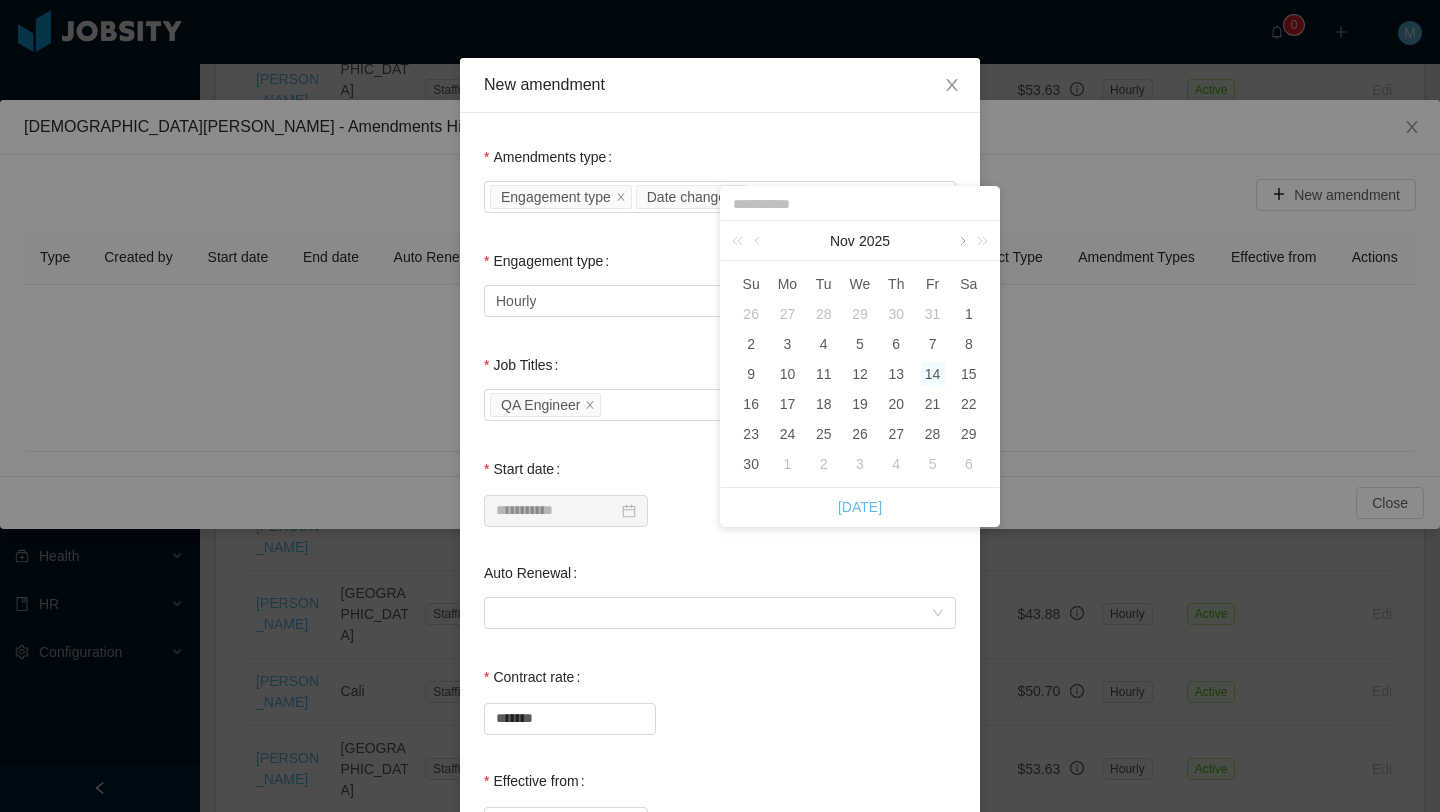 click at bounding box center (961, 241) 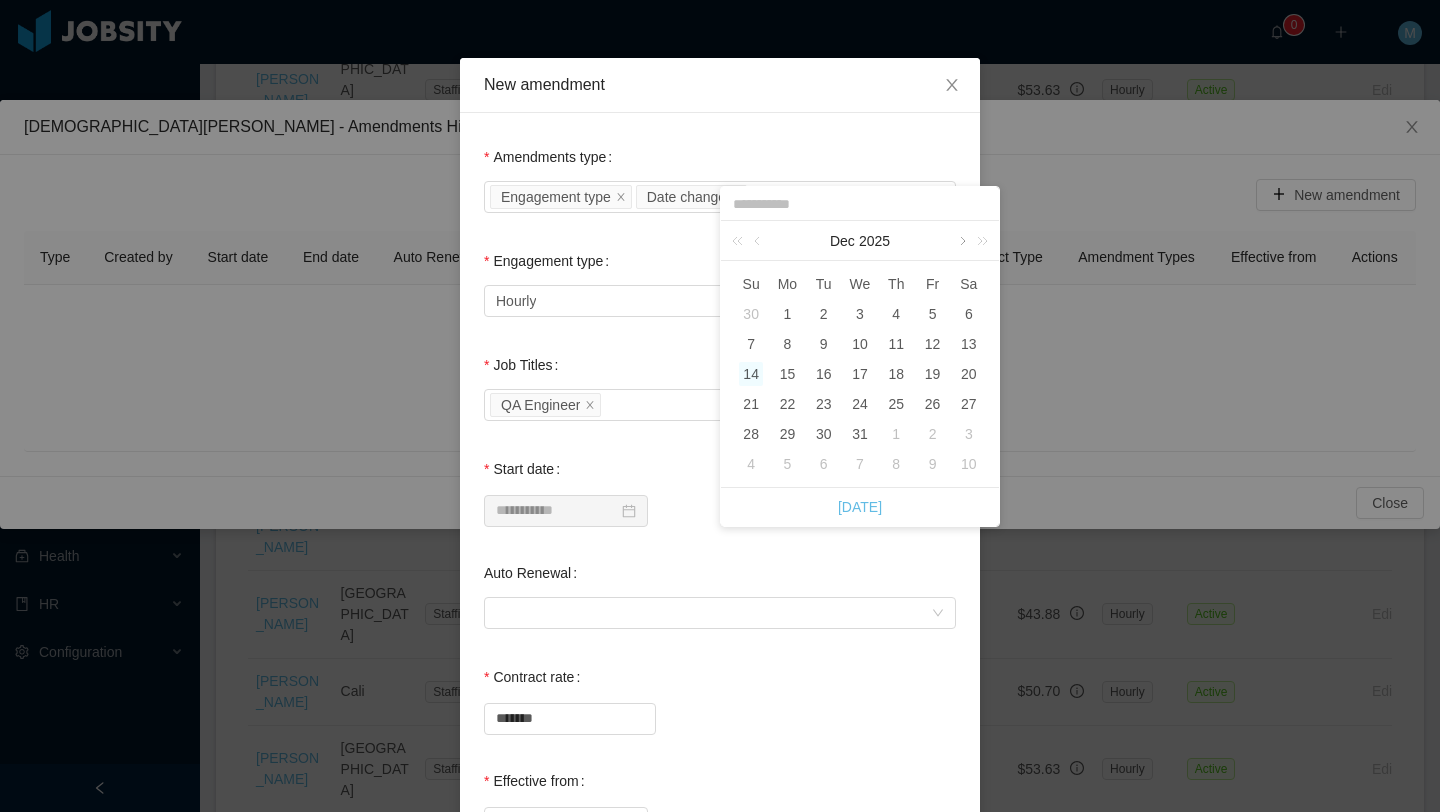 click at bounding box center (961, 241) 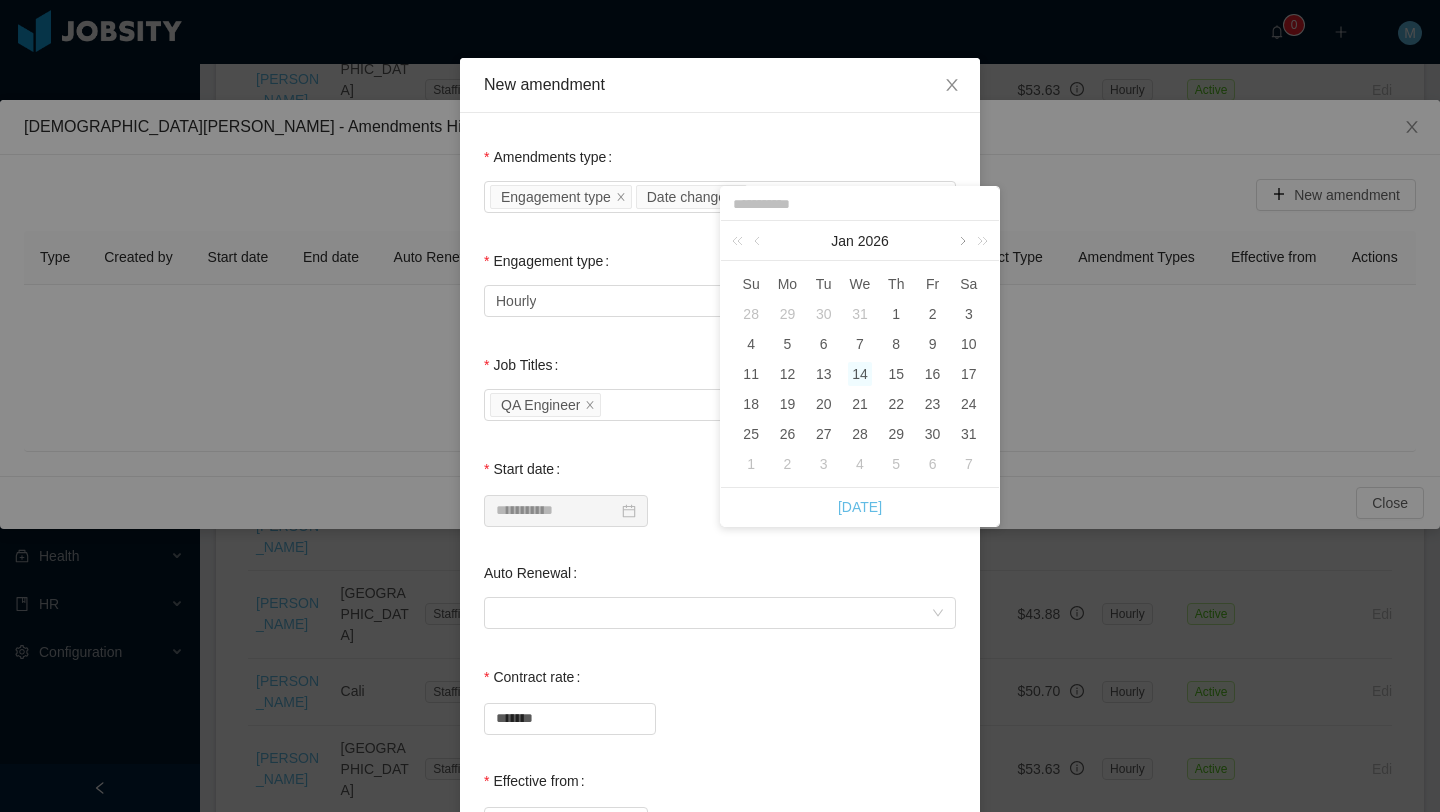 click at bounding box center [961, 241] 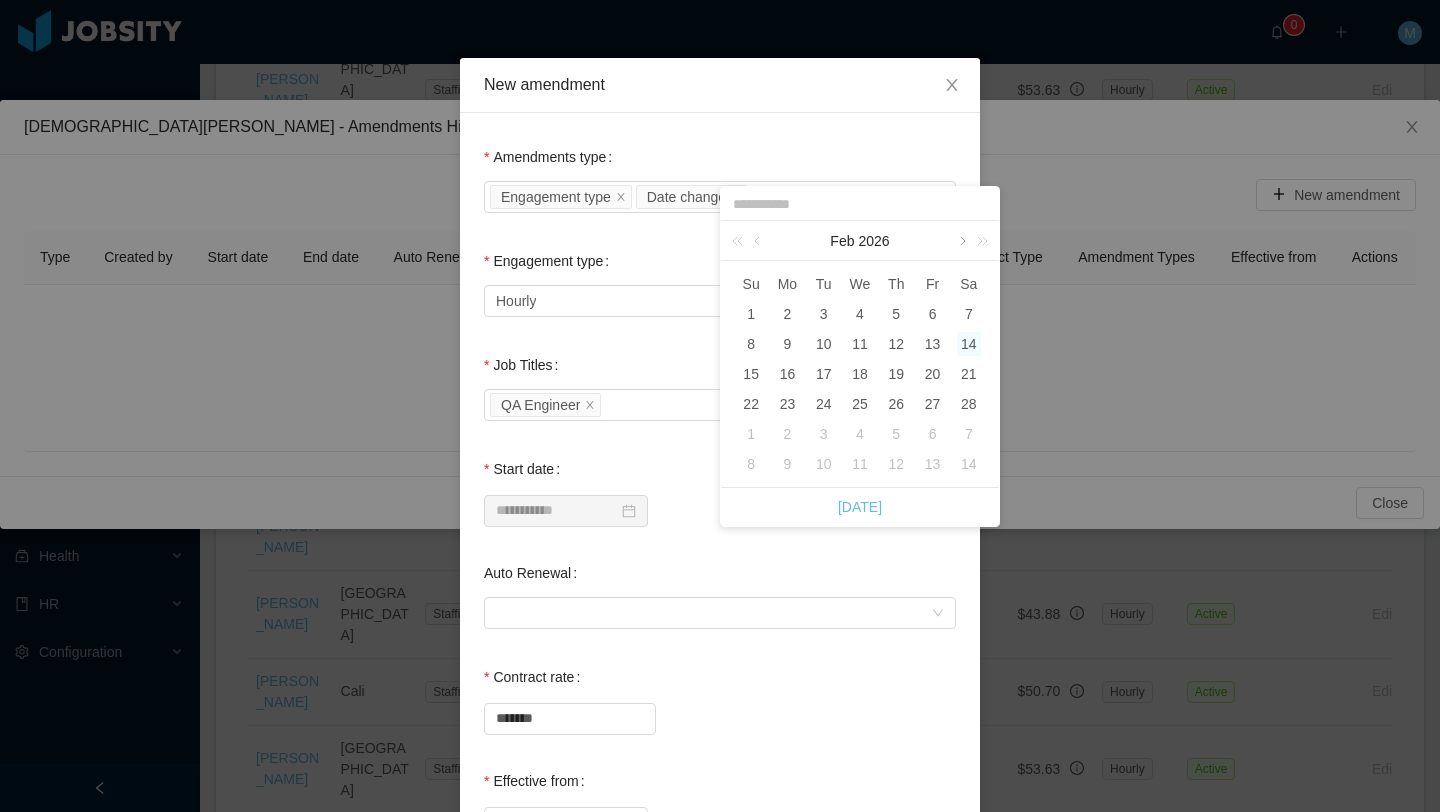 click at bounding box center (961, 241) 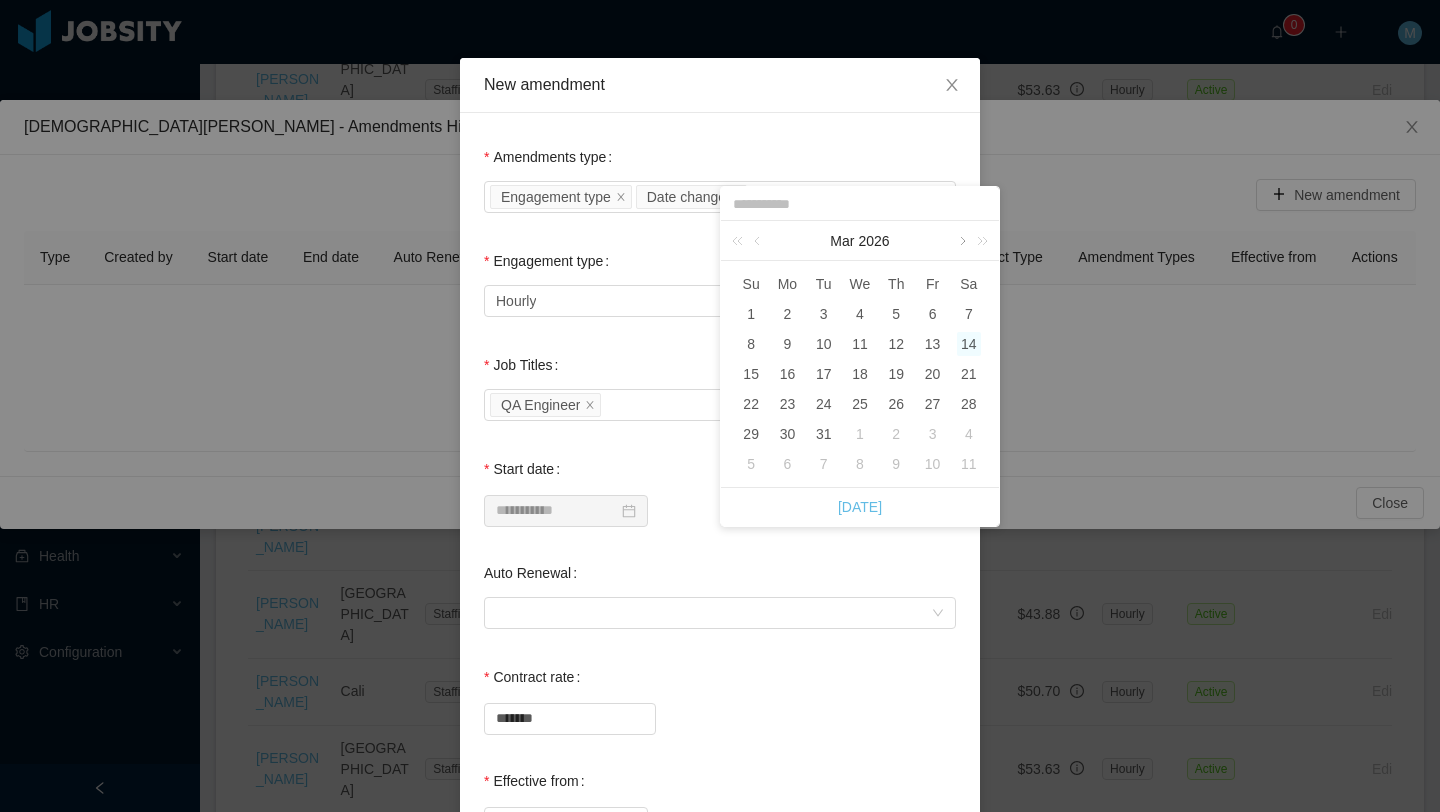 click at bounding box center [961, 241] 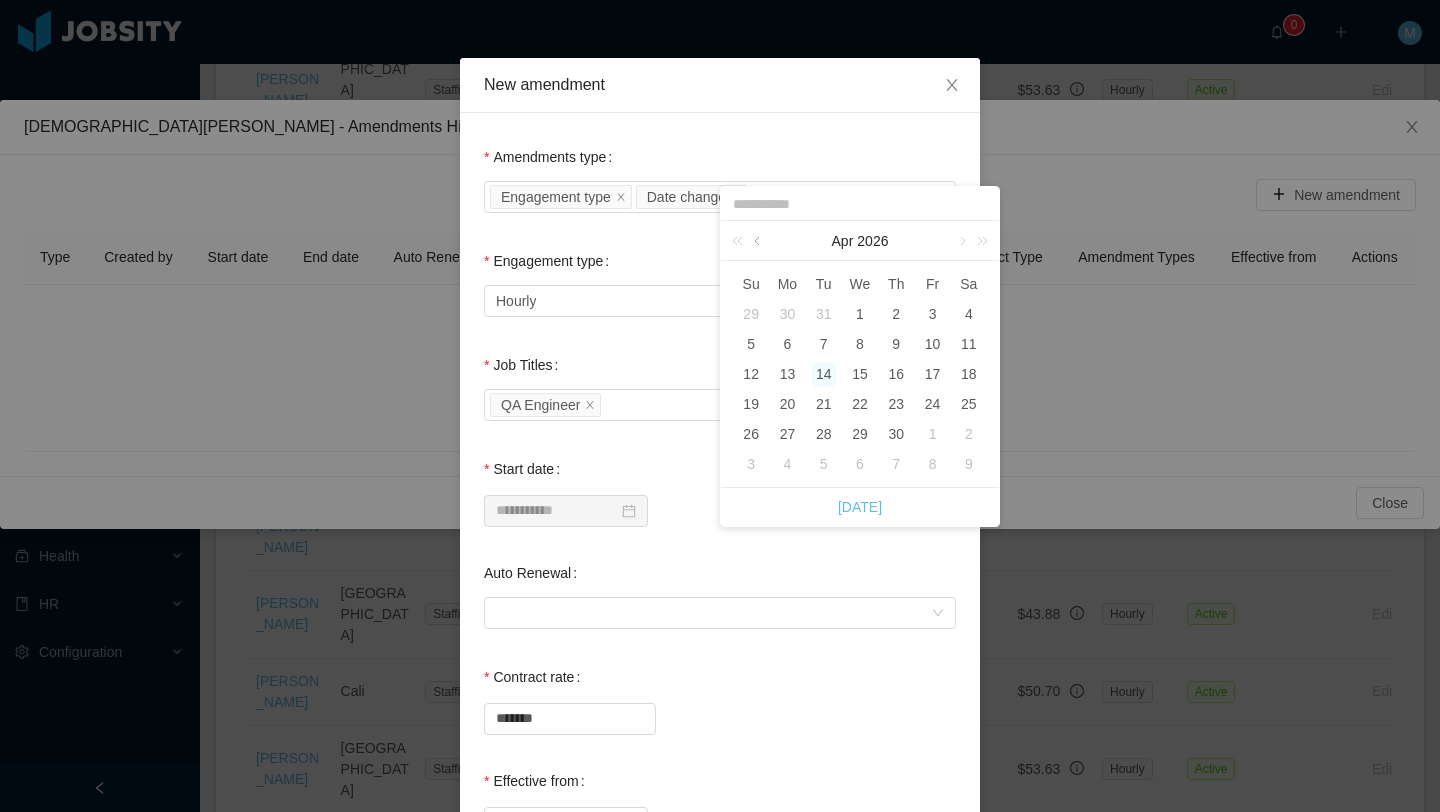 click at bounding box center [759, 241] 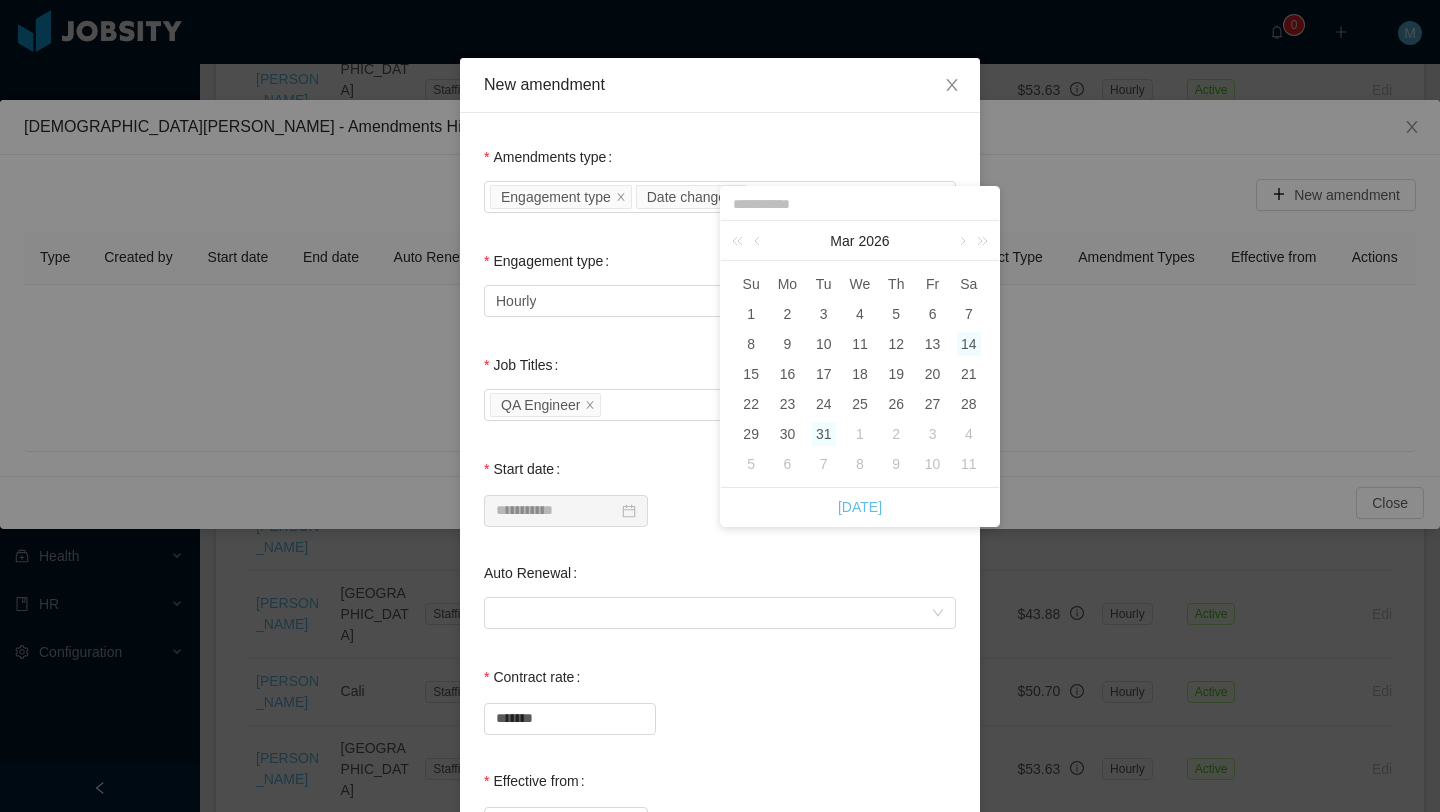 click on "31" at bounding box center [824, 434] 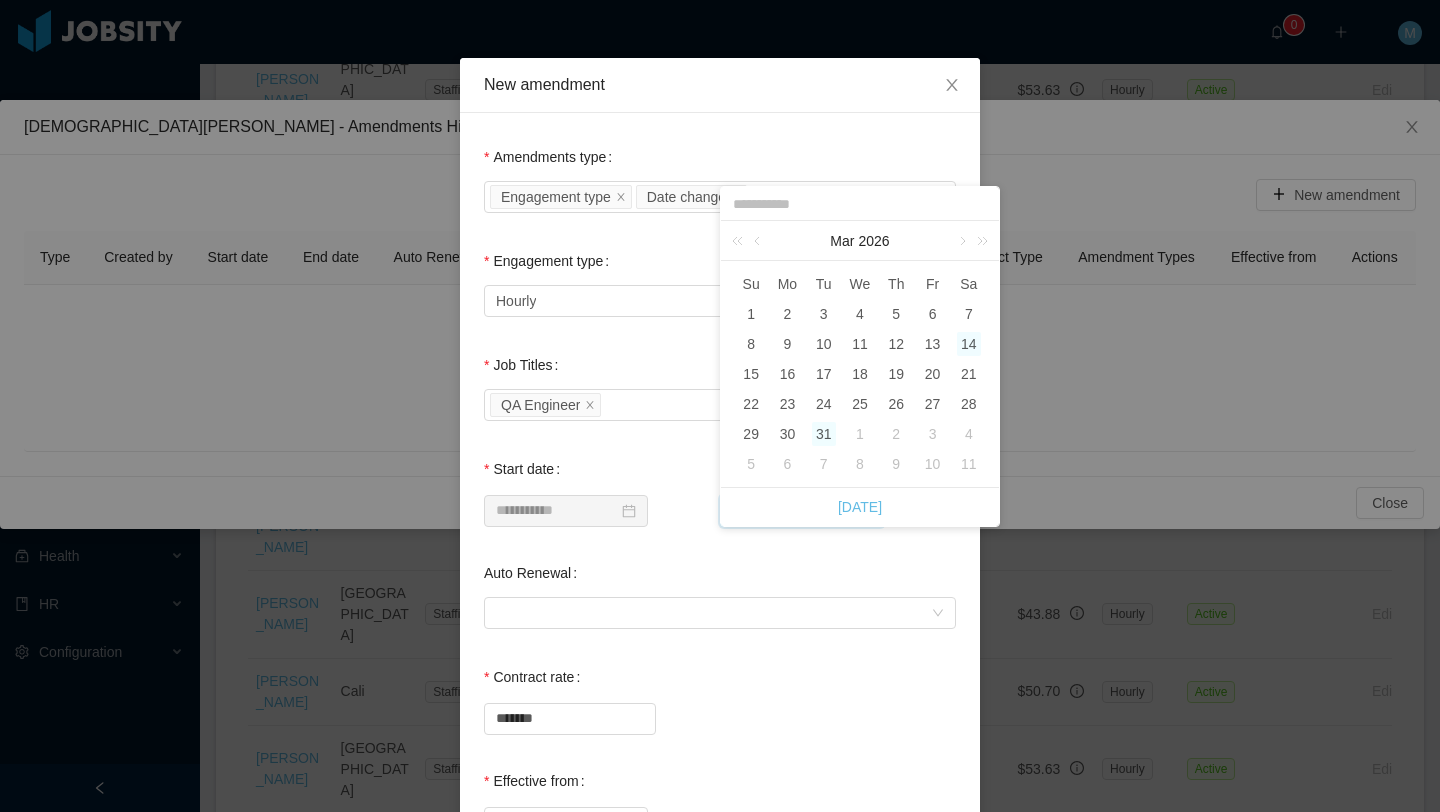 type on "**********" 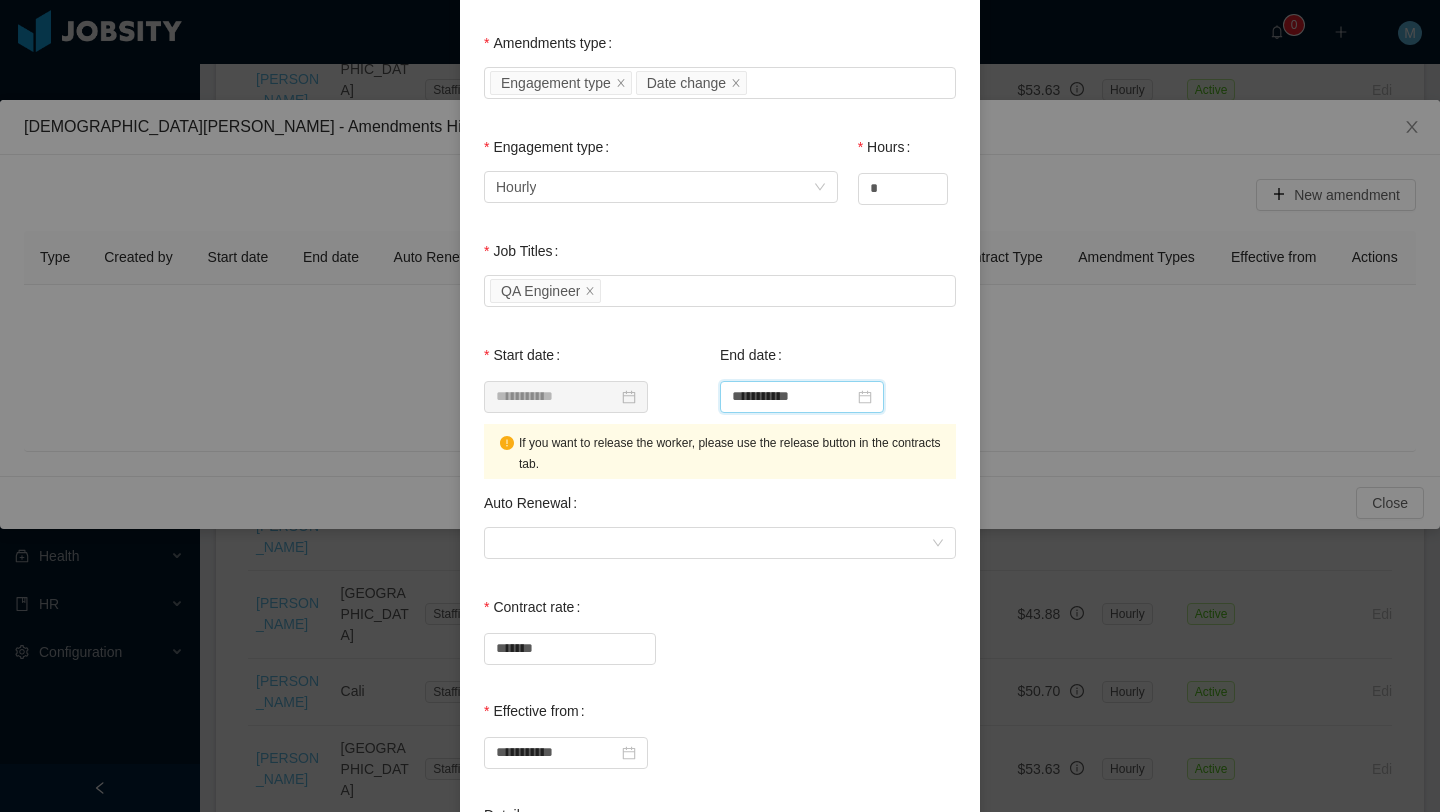scroll, scrollTop: 160, scrollLeft: 0, axis: vertical 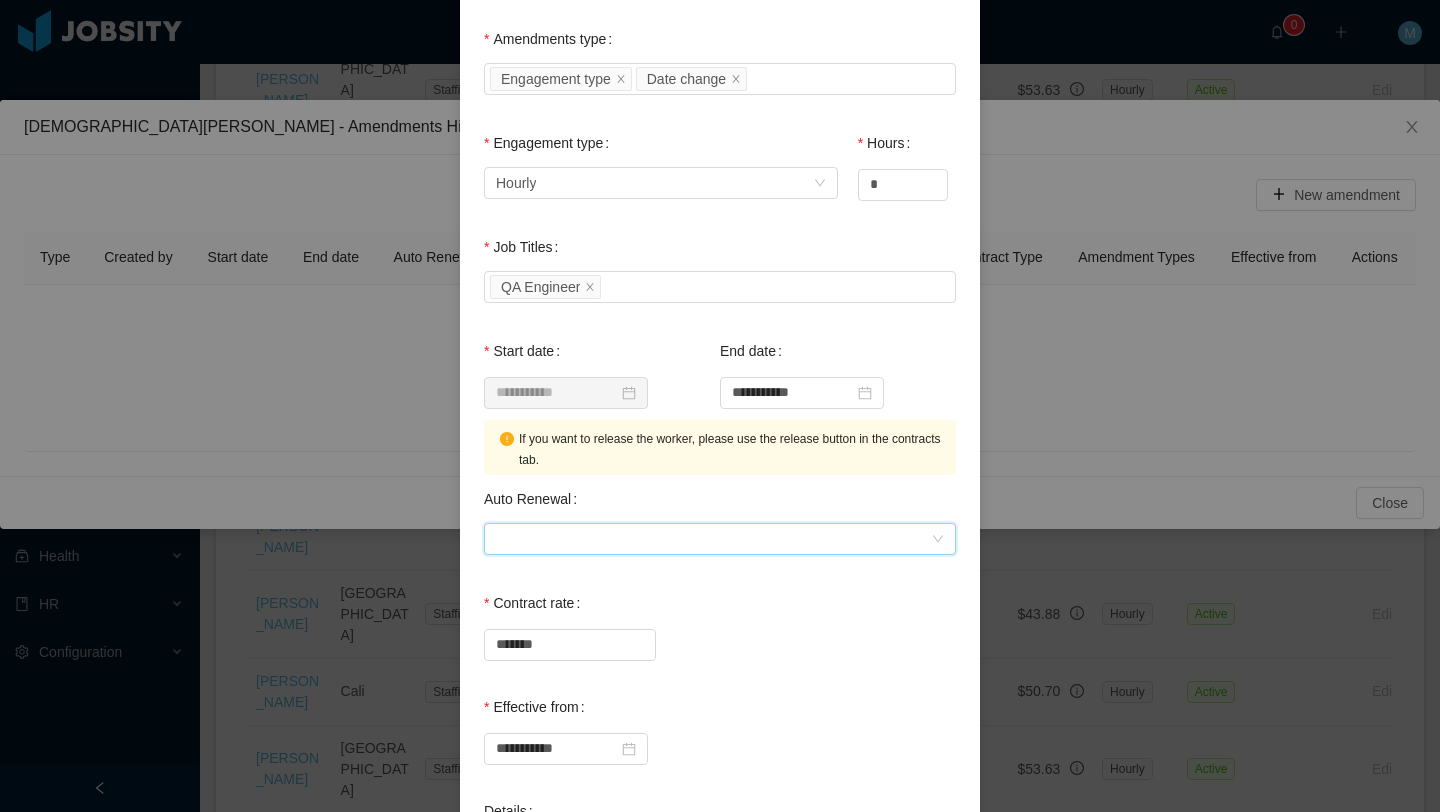 click at bounding box center [713, 539] 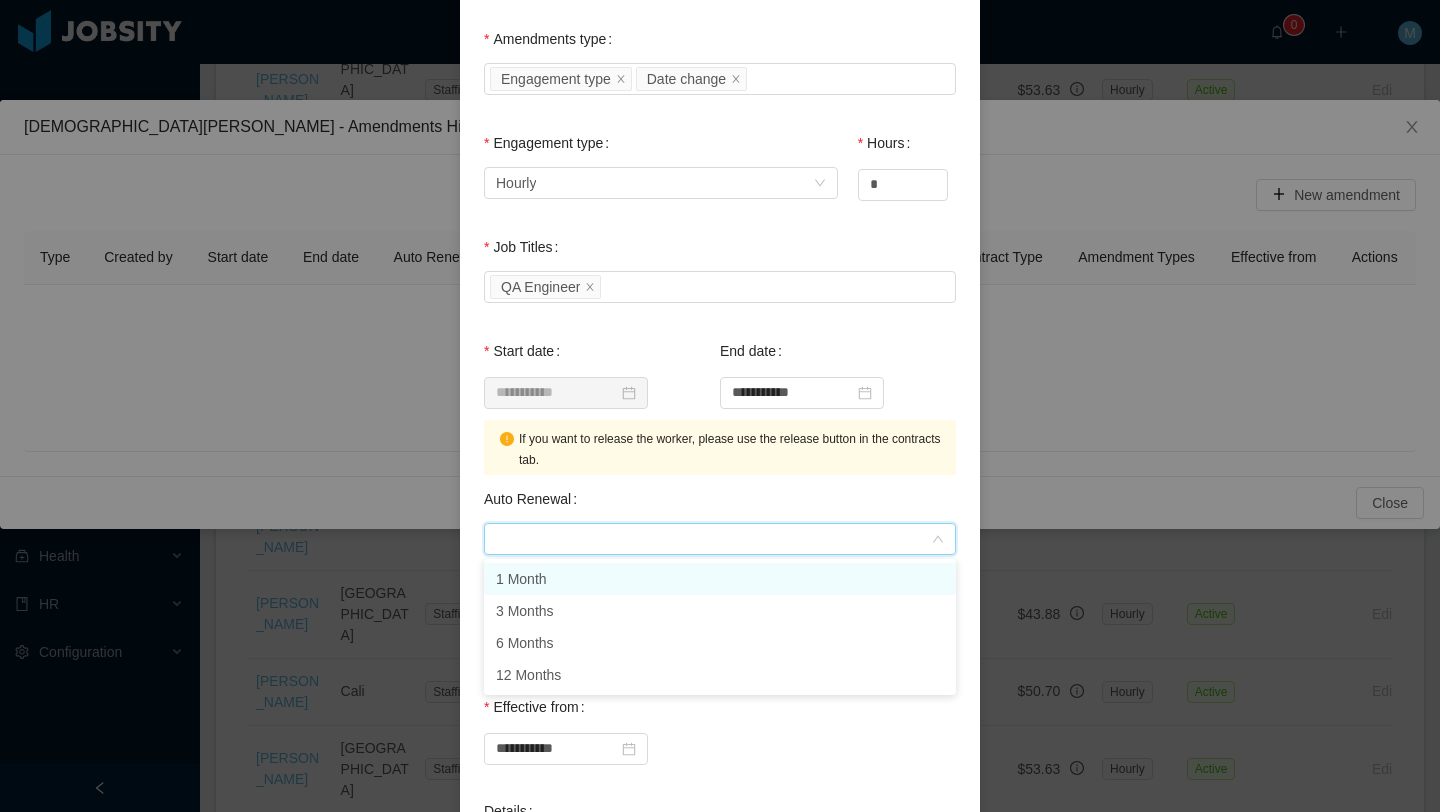 click on "Auto Renewal" at bounding box center [720, 497] 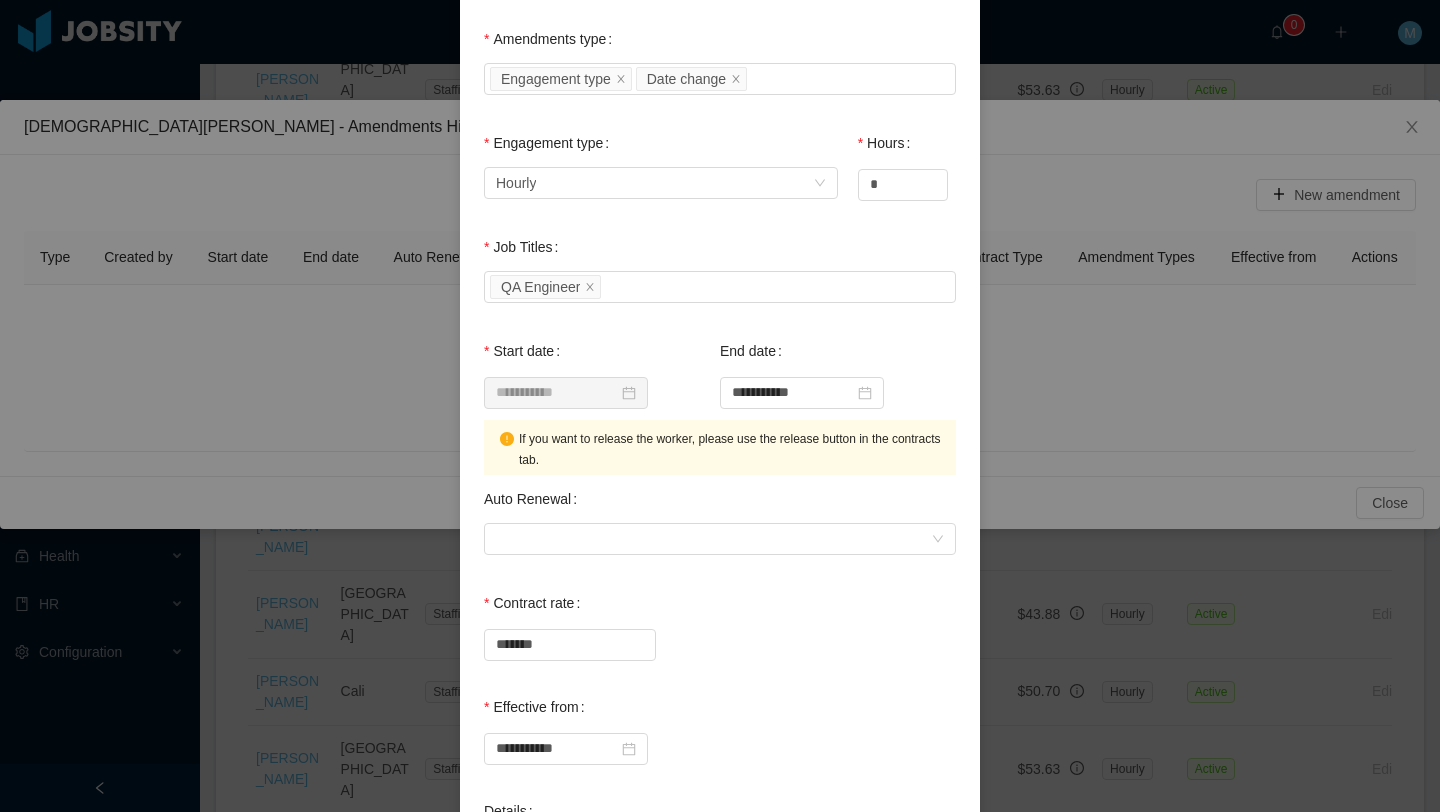 scroll, scrollTop: 197, scrollLeft: 0, axis: vertical 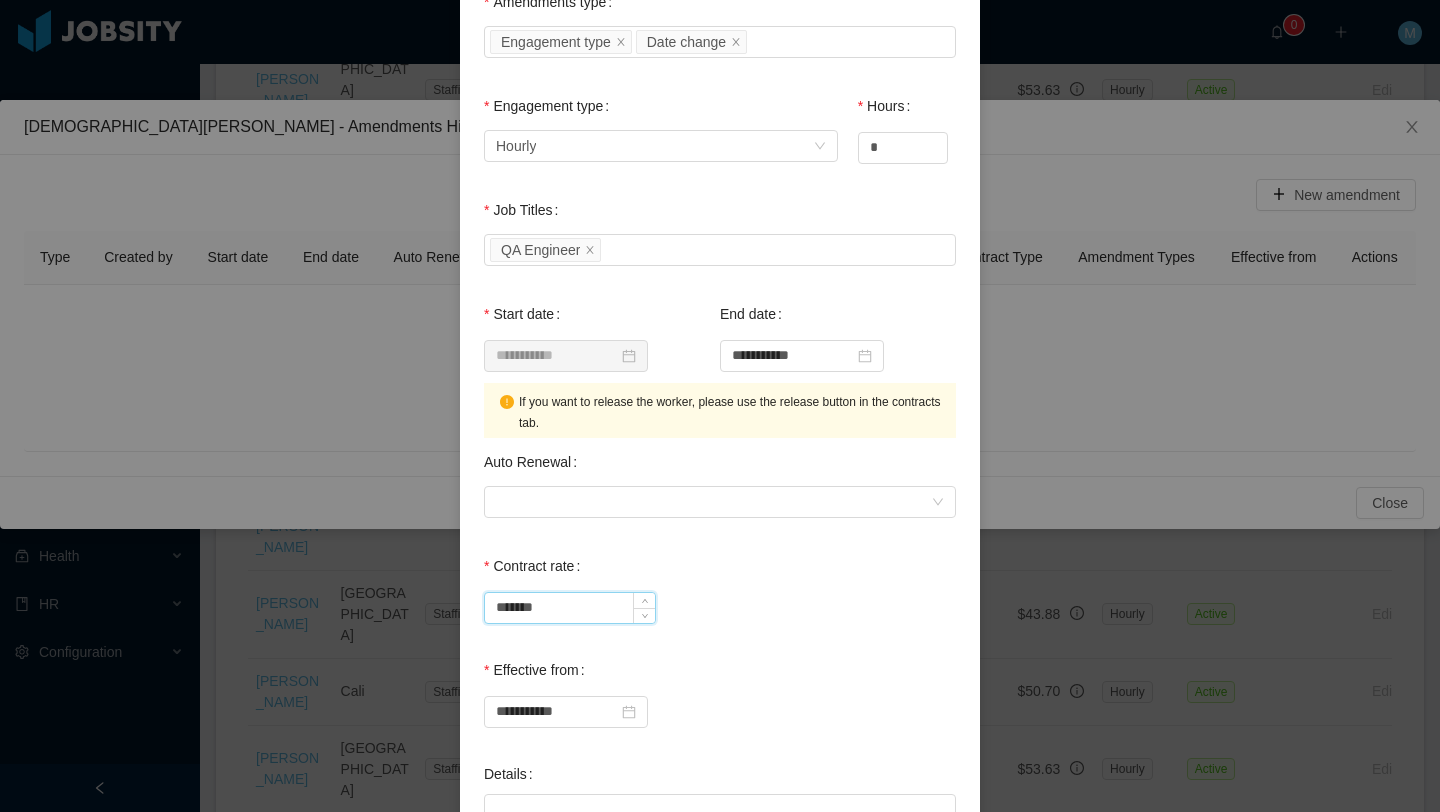 click on "*******" at bounding box center (570, 608) 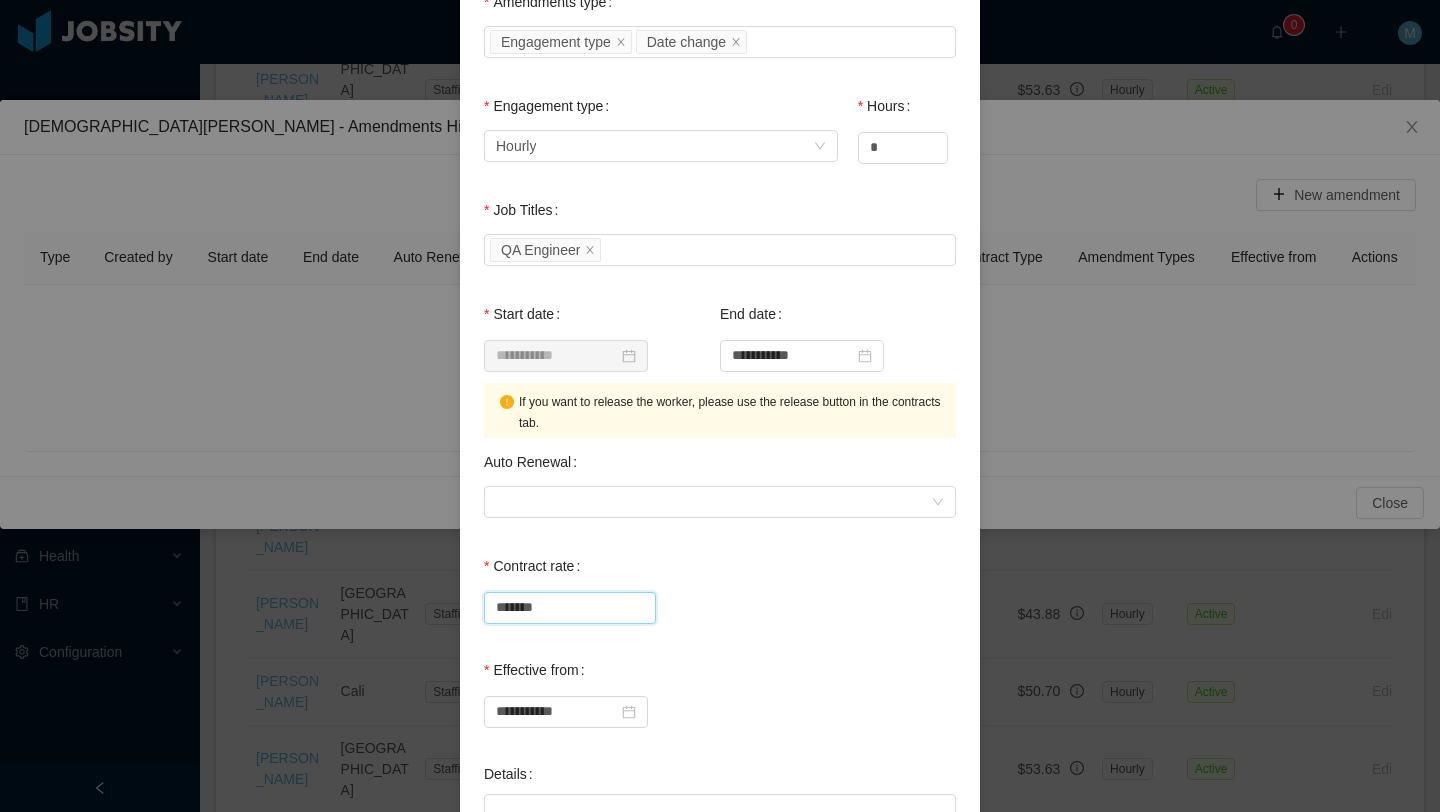 drag, startPoint x: 591, startPoint y: 609, endPoint x: 474, endPoint y: 606, distance: 117.03845 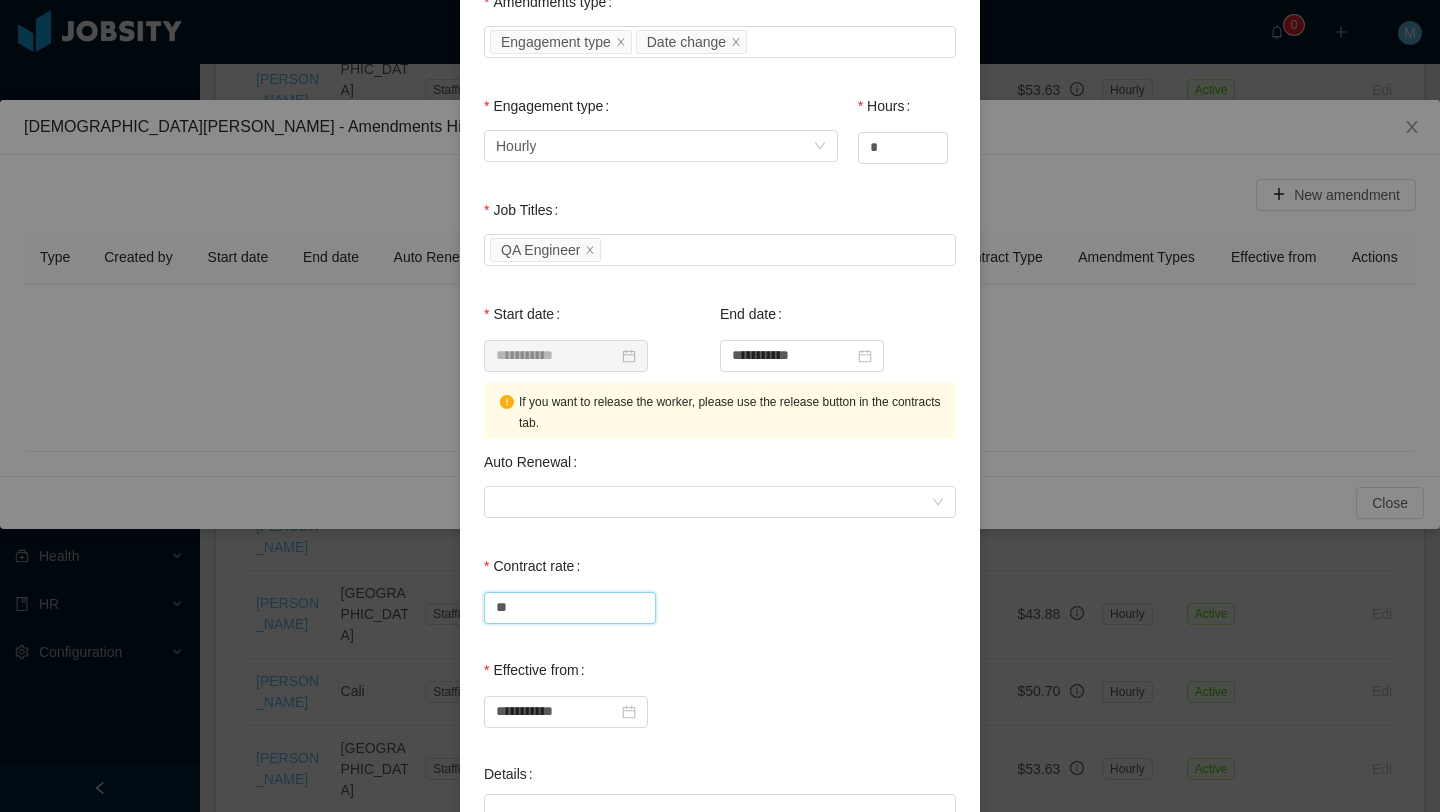 type on "*****" 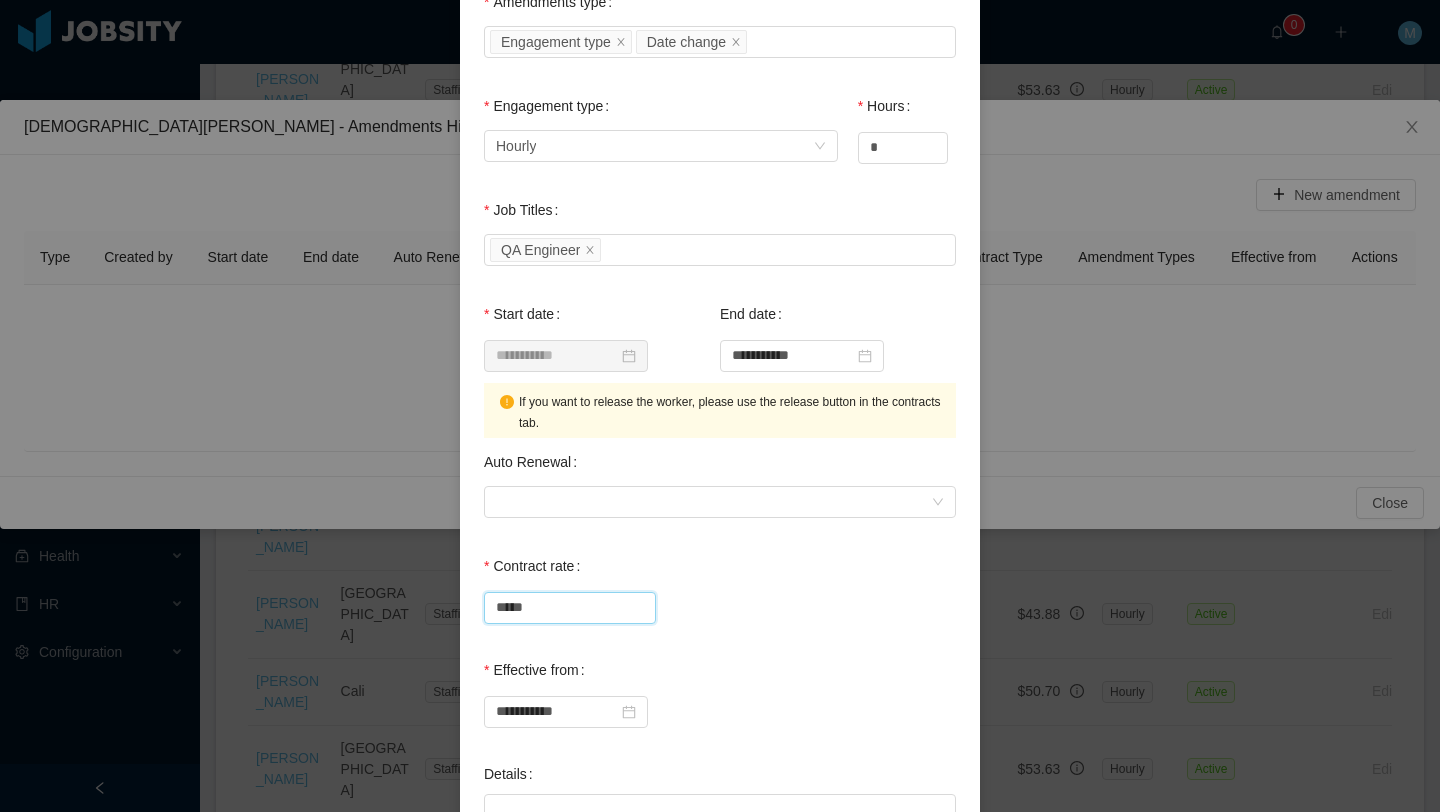 click on "*****" at bounding box center [720, 606] 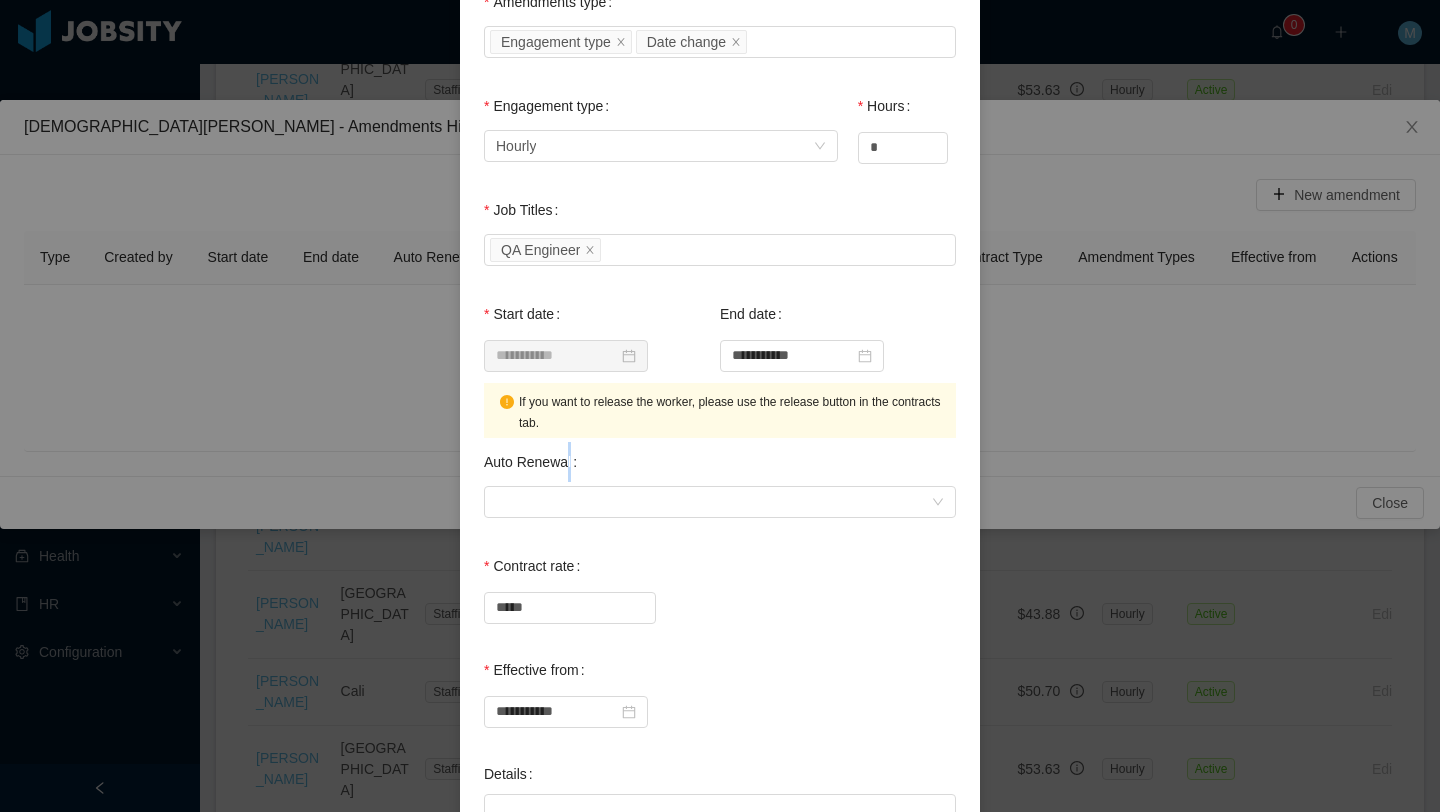 click on "Auto Renewal" at bounding box center (720, 460) 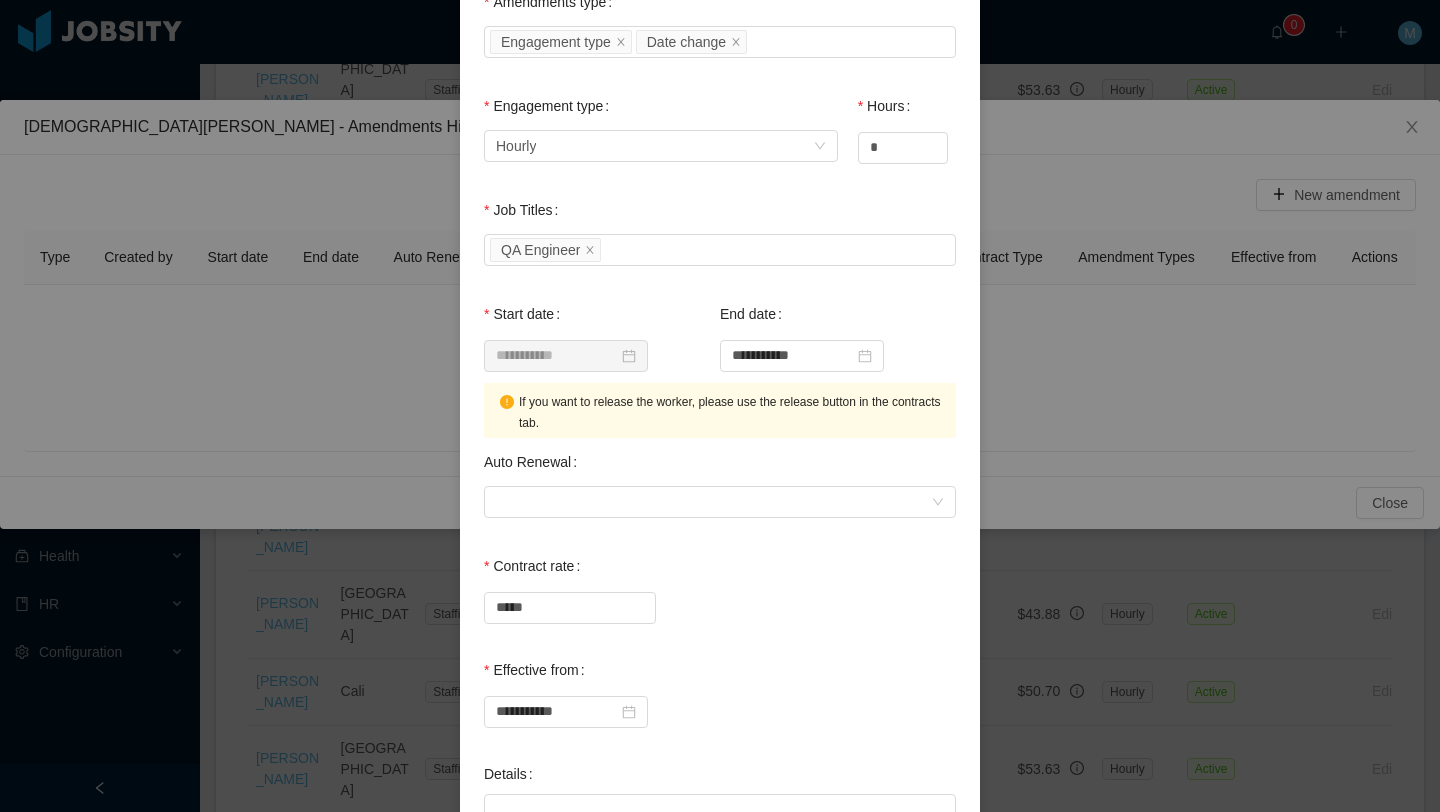 click on "*****" at bounding box center (720, 606) 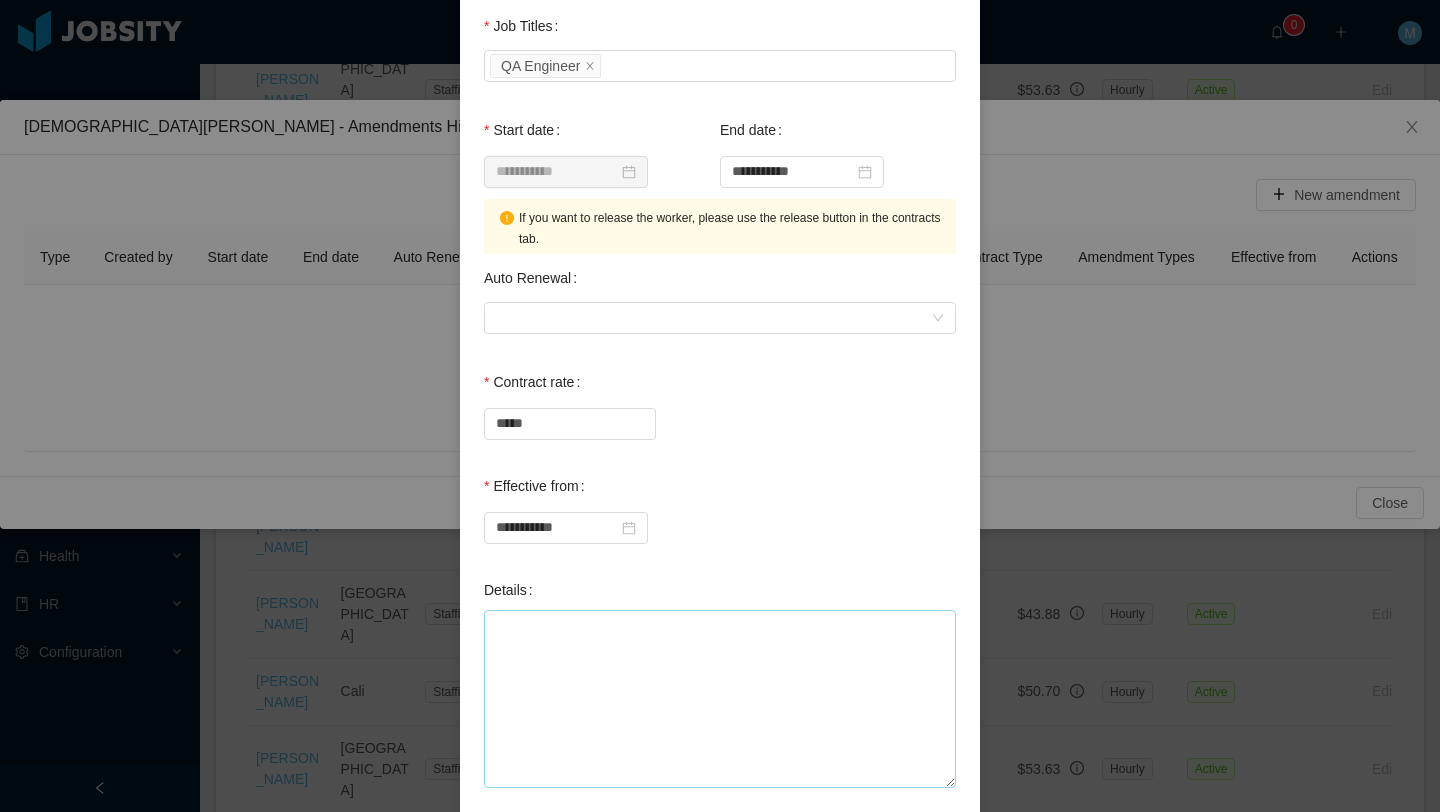 scroll, scrollTop: 384, scrollLeft: 0, axis: vertical 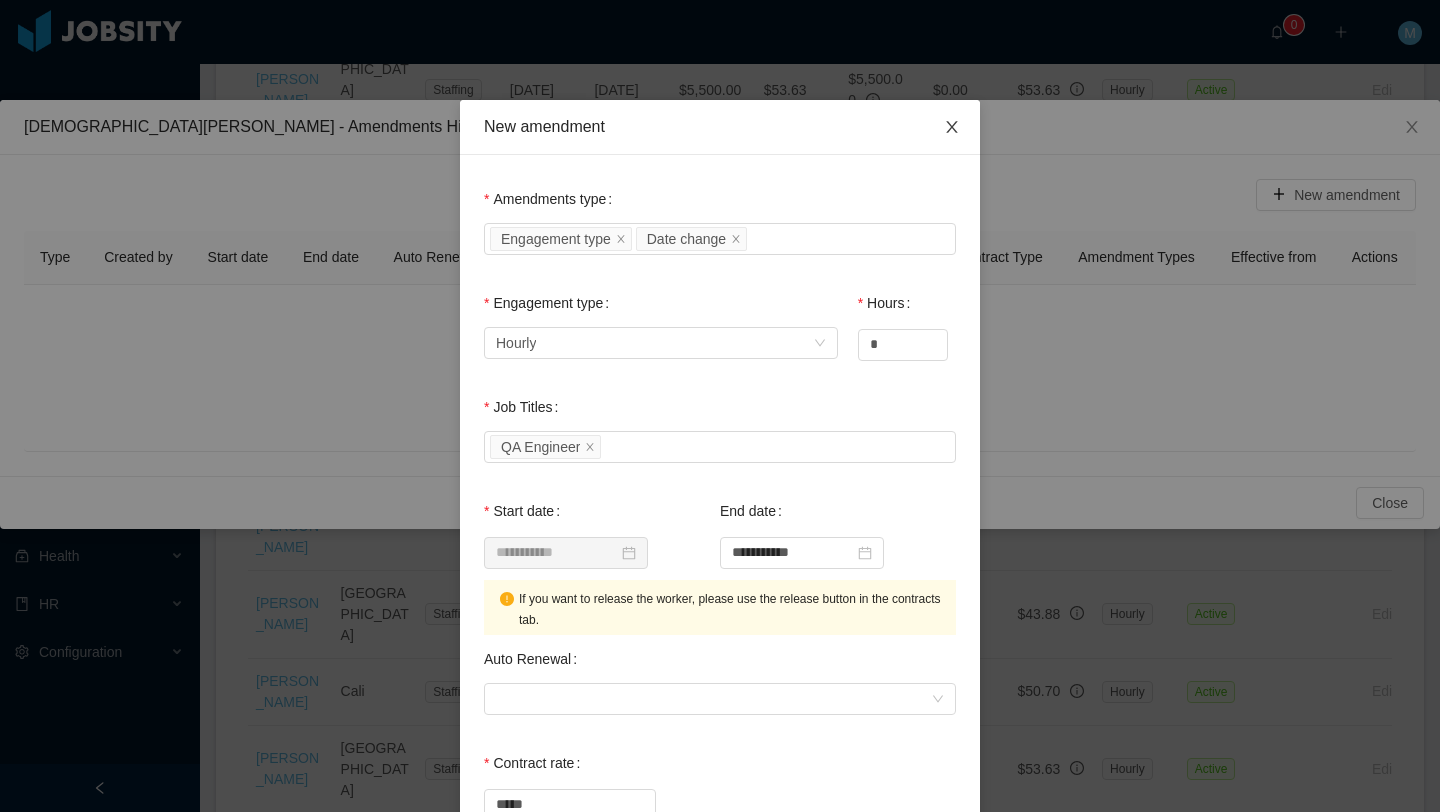 click 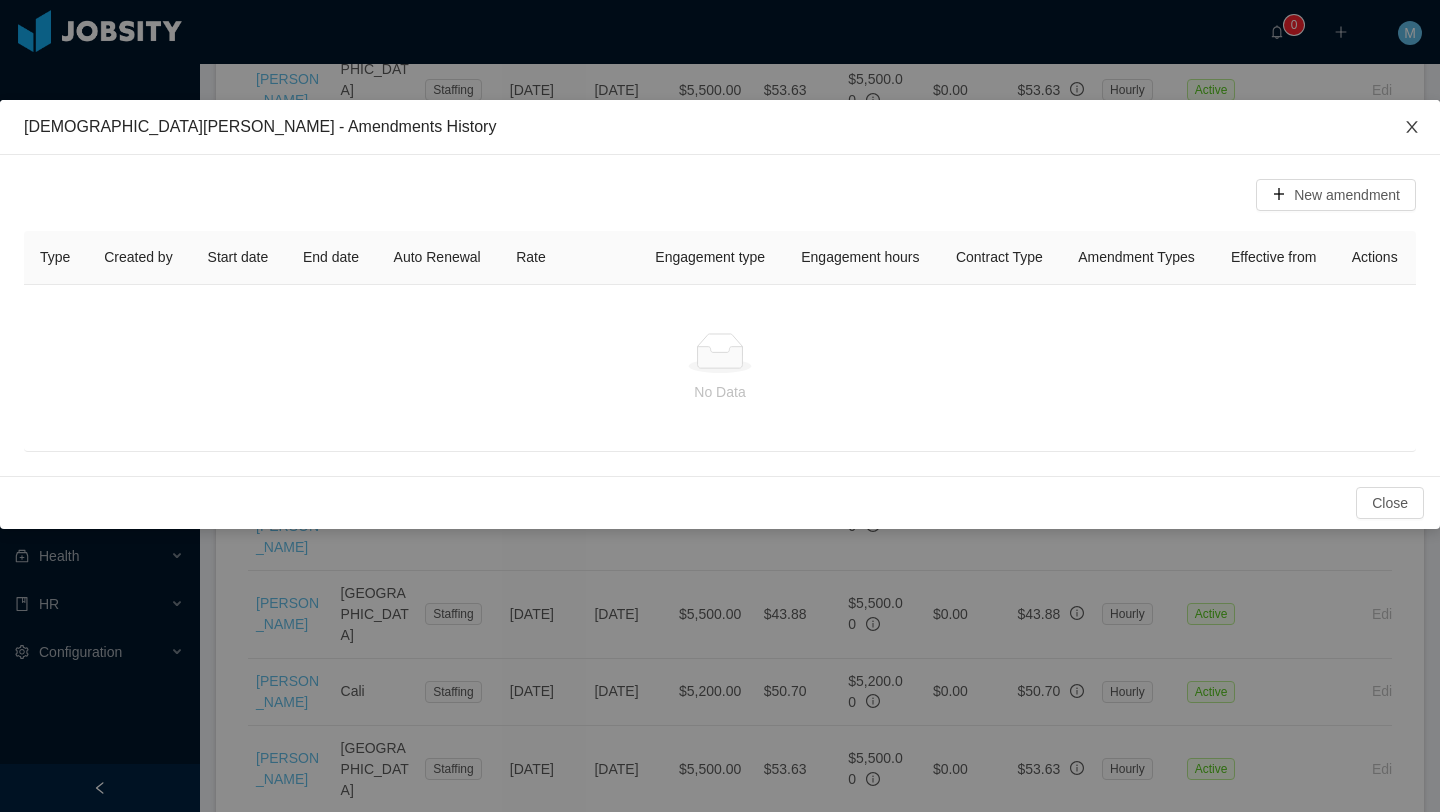 click 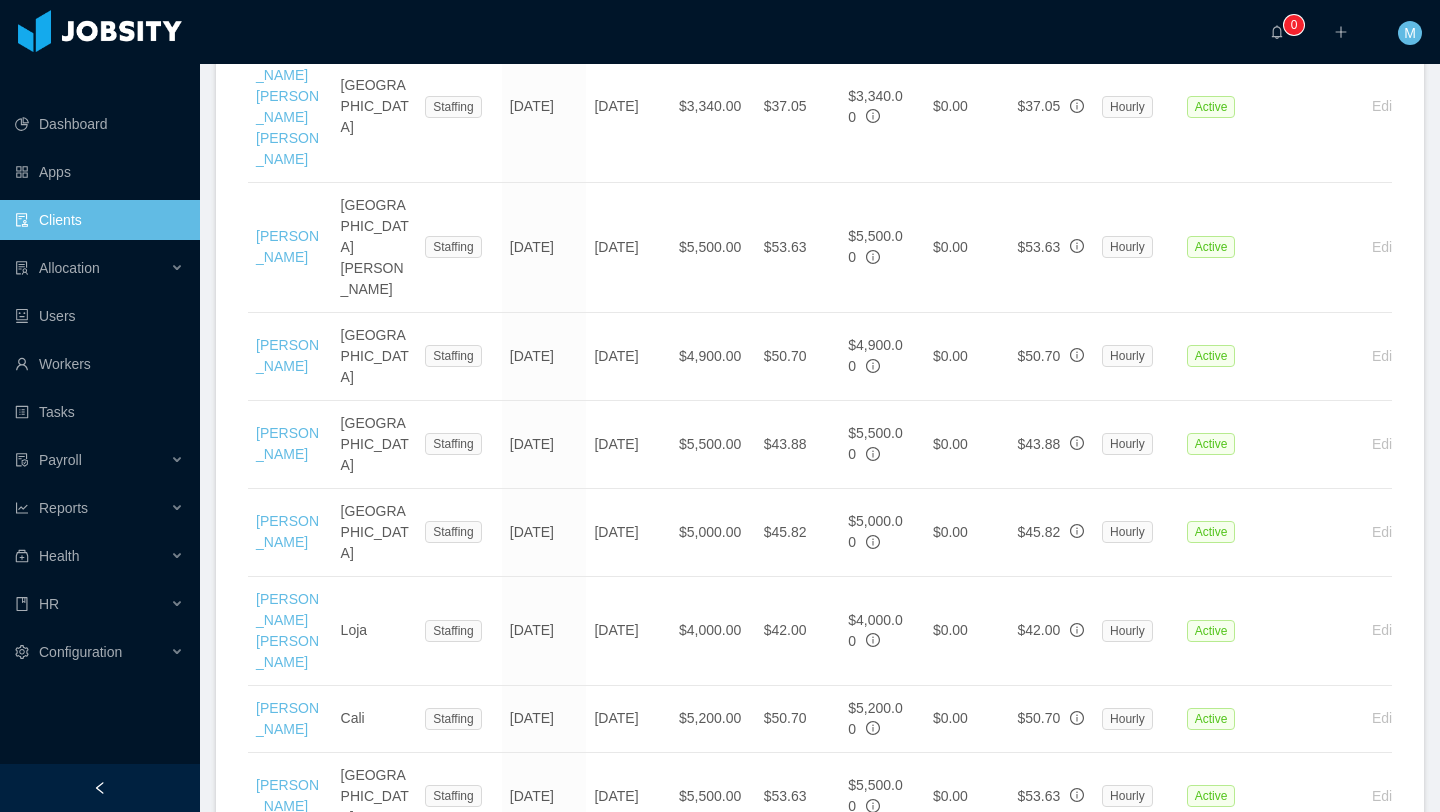 scroll, scrollTop: 2884, scrollLeft: 0, axis: vertical 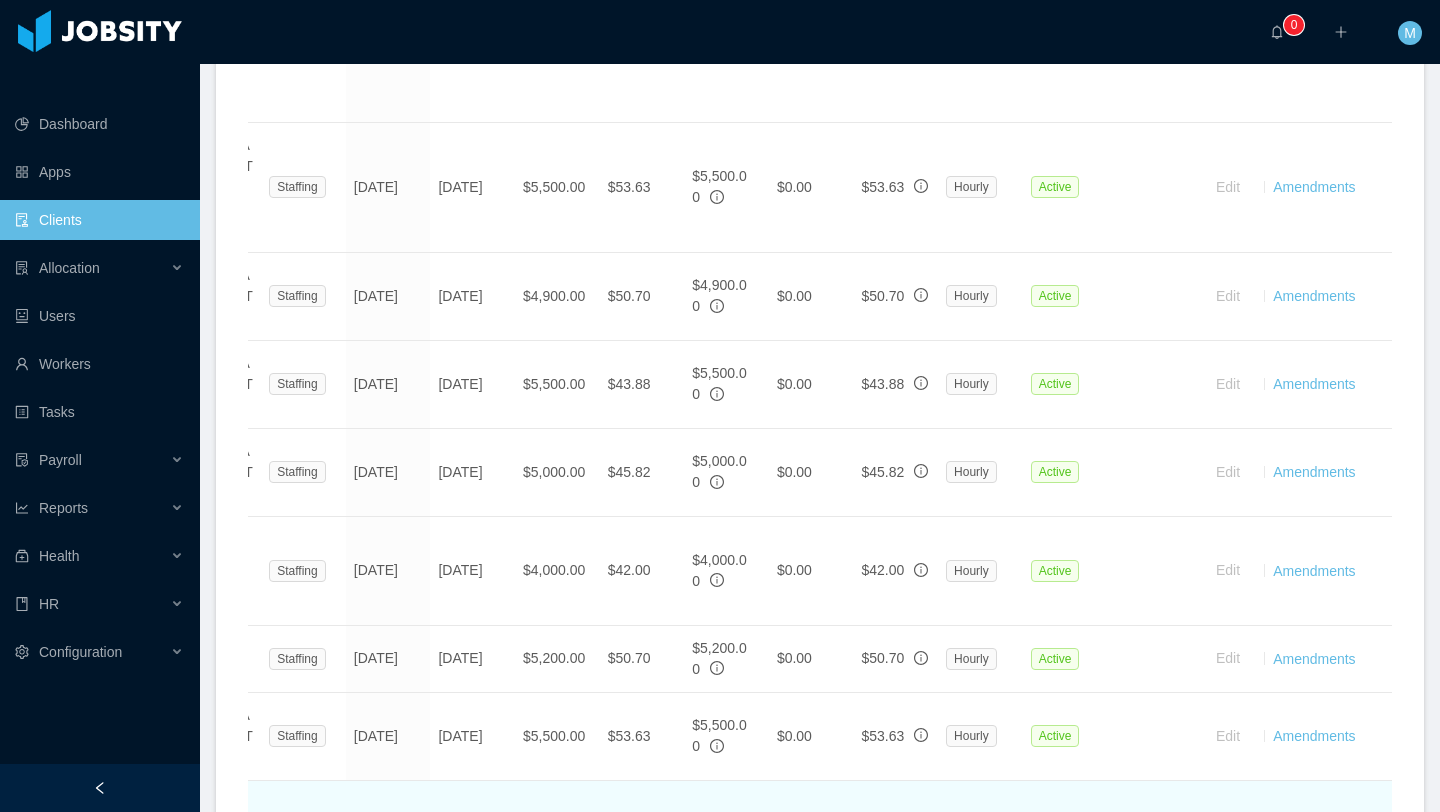 click on "Amendments" at bounding box center [1314, 845] 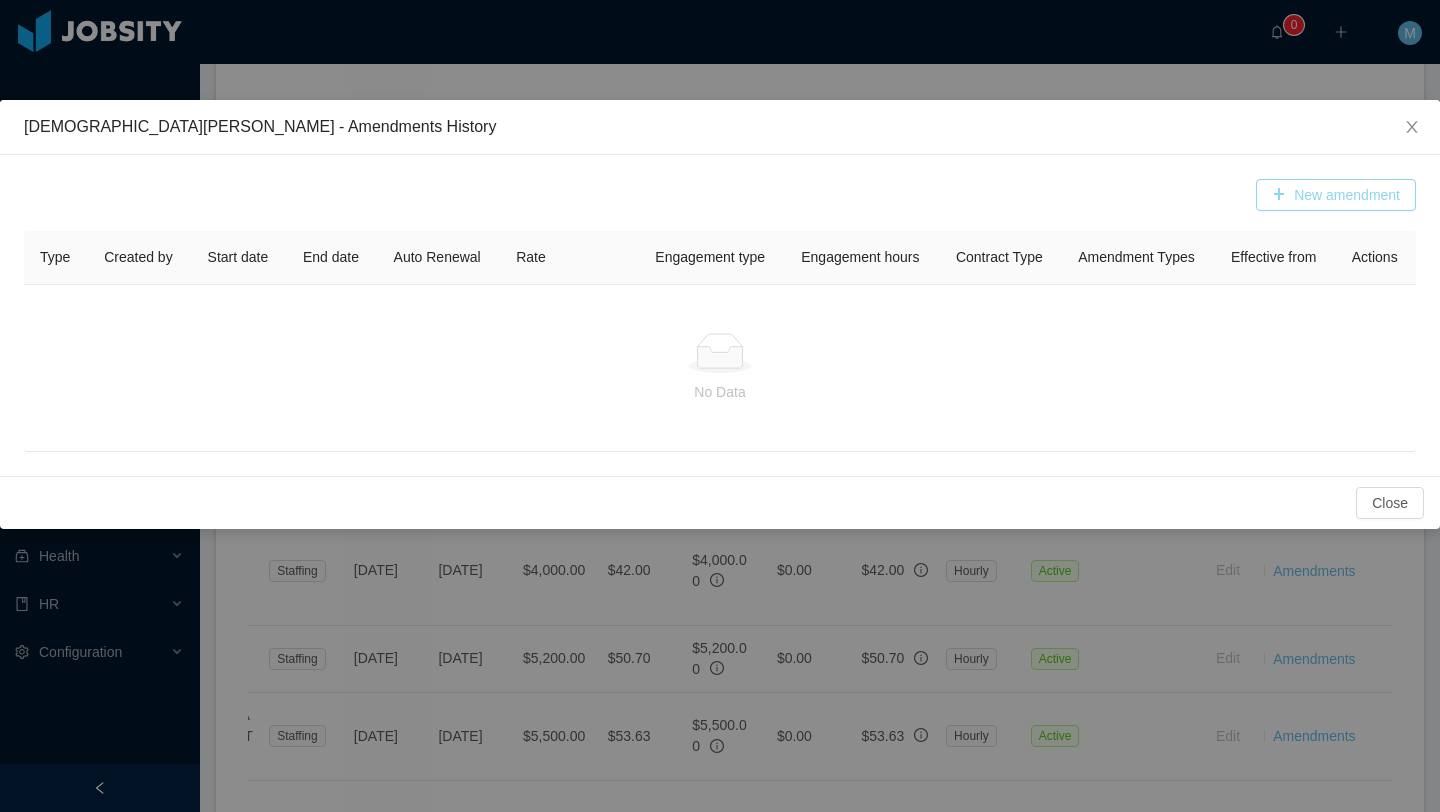 click on "New amendment" at bounding box center [1336, 195] 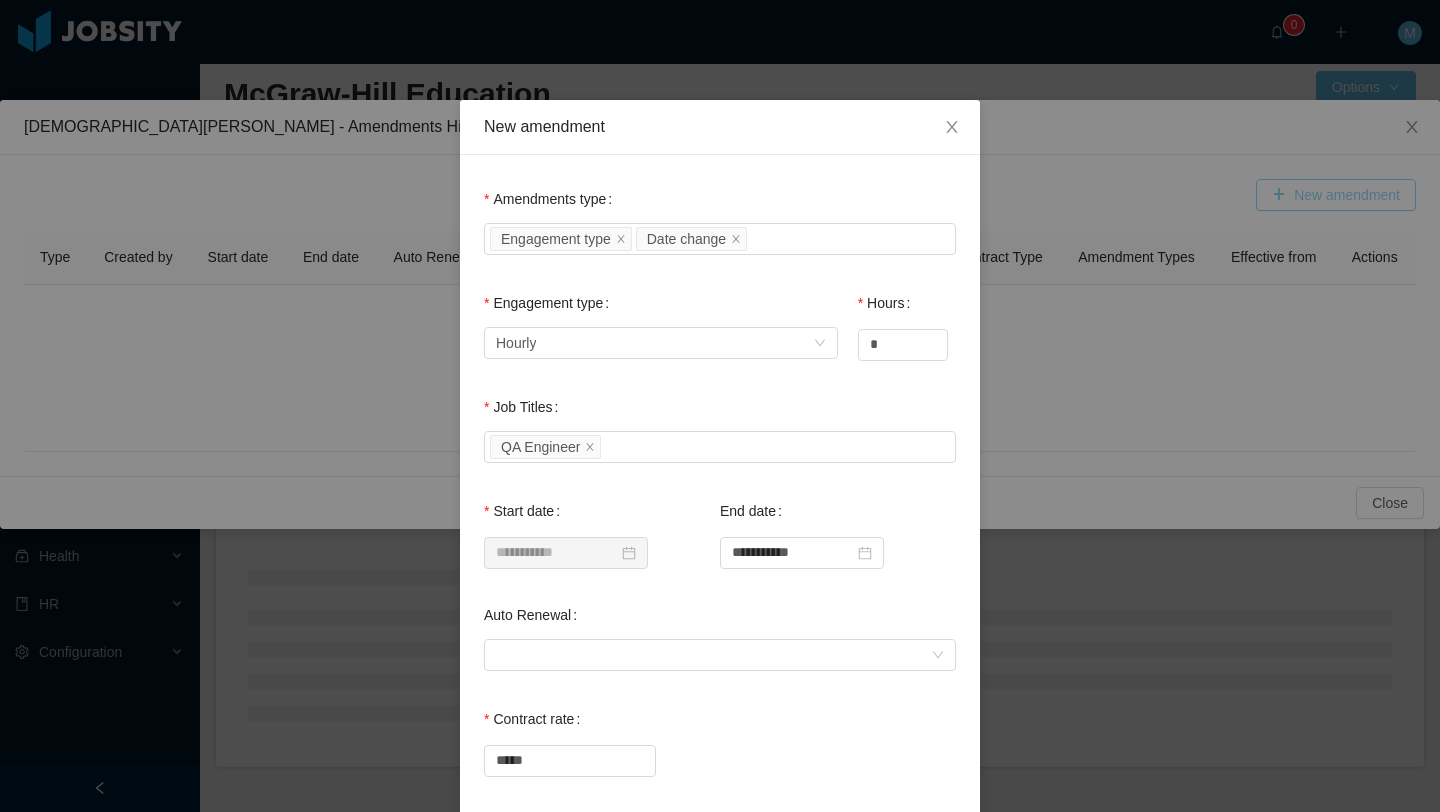 scroll, scrollTop: 74, scrollLeft: 0, axis: vertical 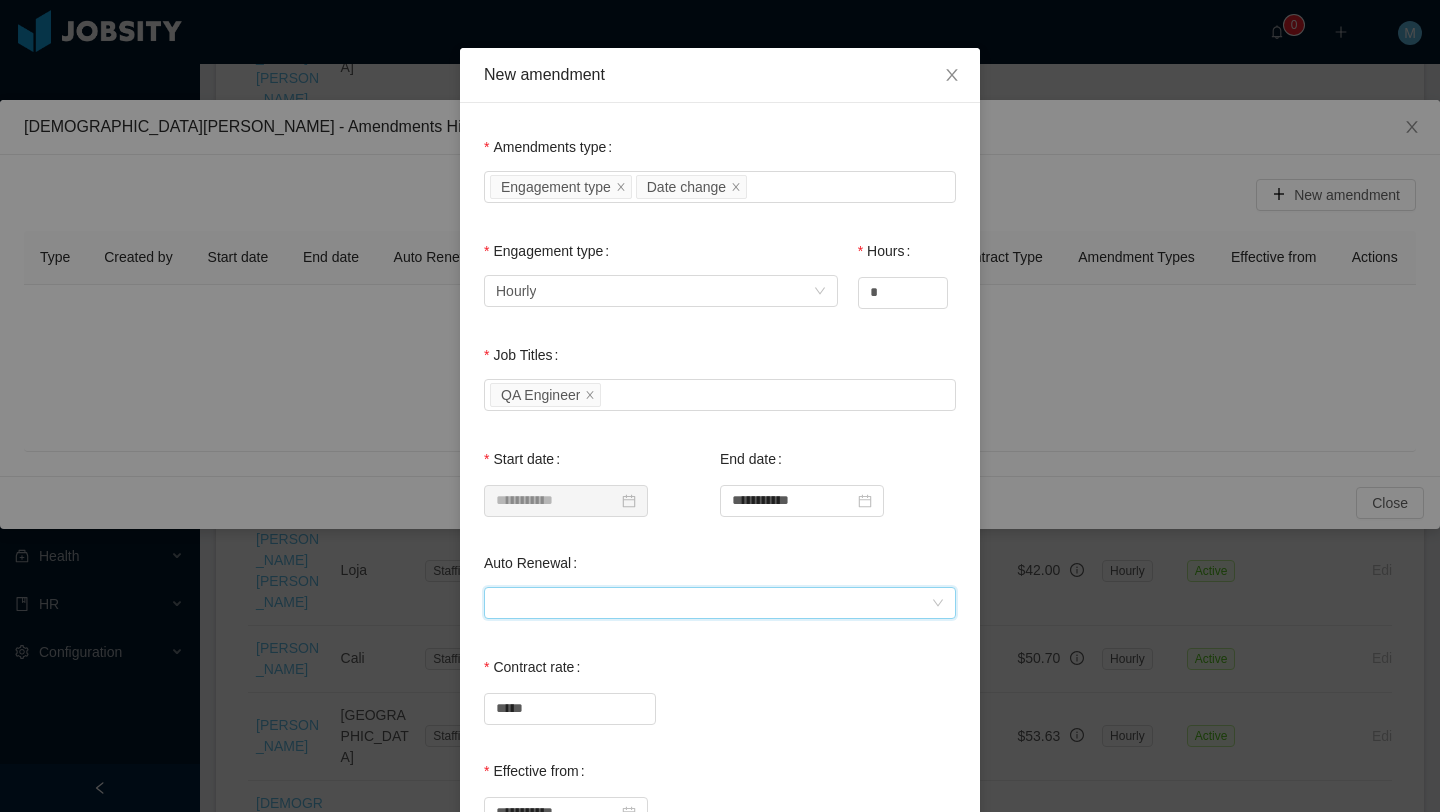 click at bounding box center [713, 603] 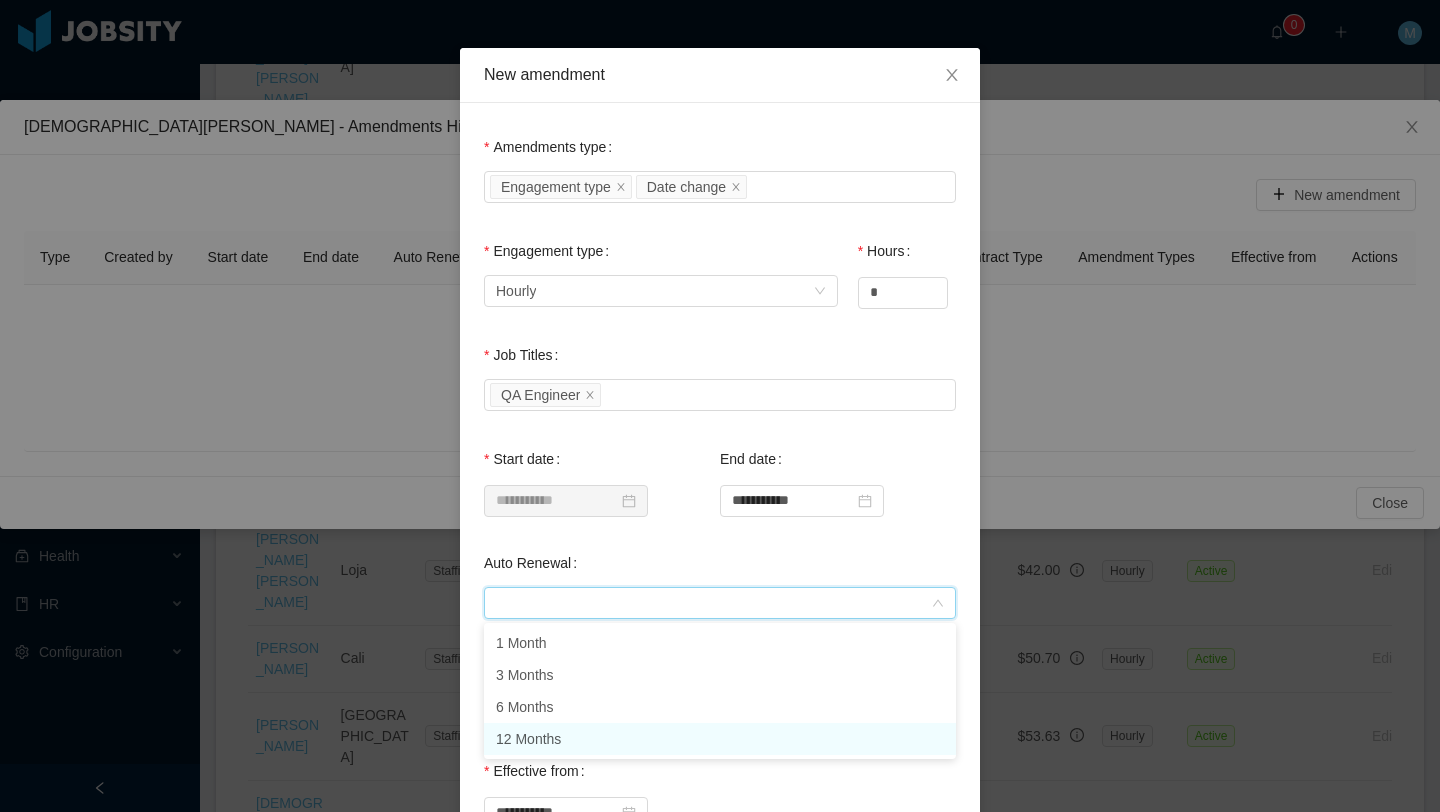 click on "12 Months" at bounding box center (720, 739) 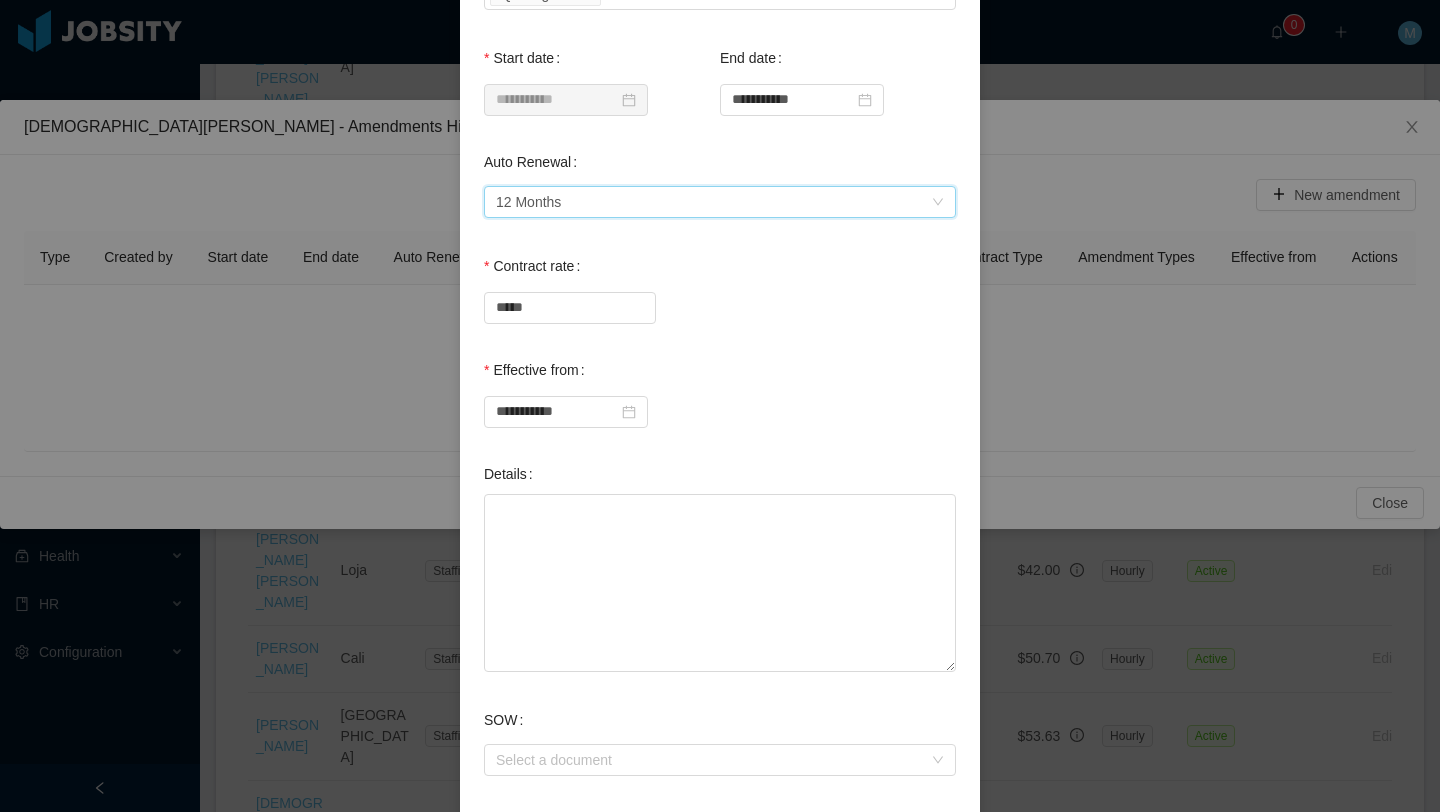 scroll, scrollTop: 546, scrollLeft: 0, axis: vertical 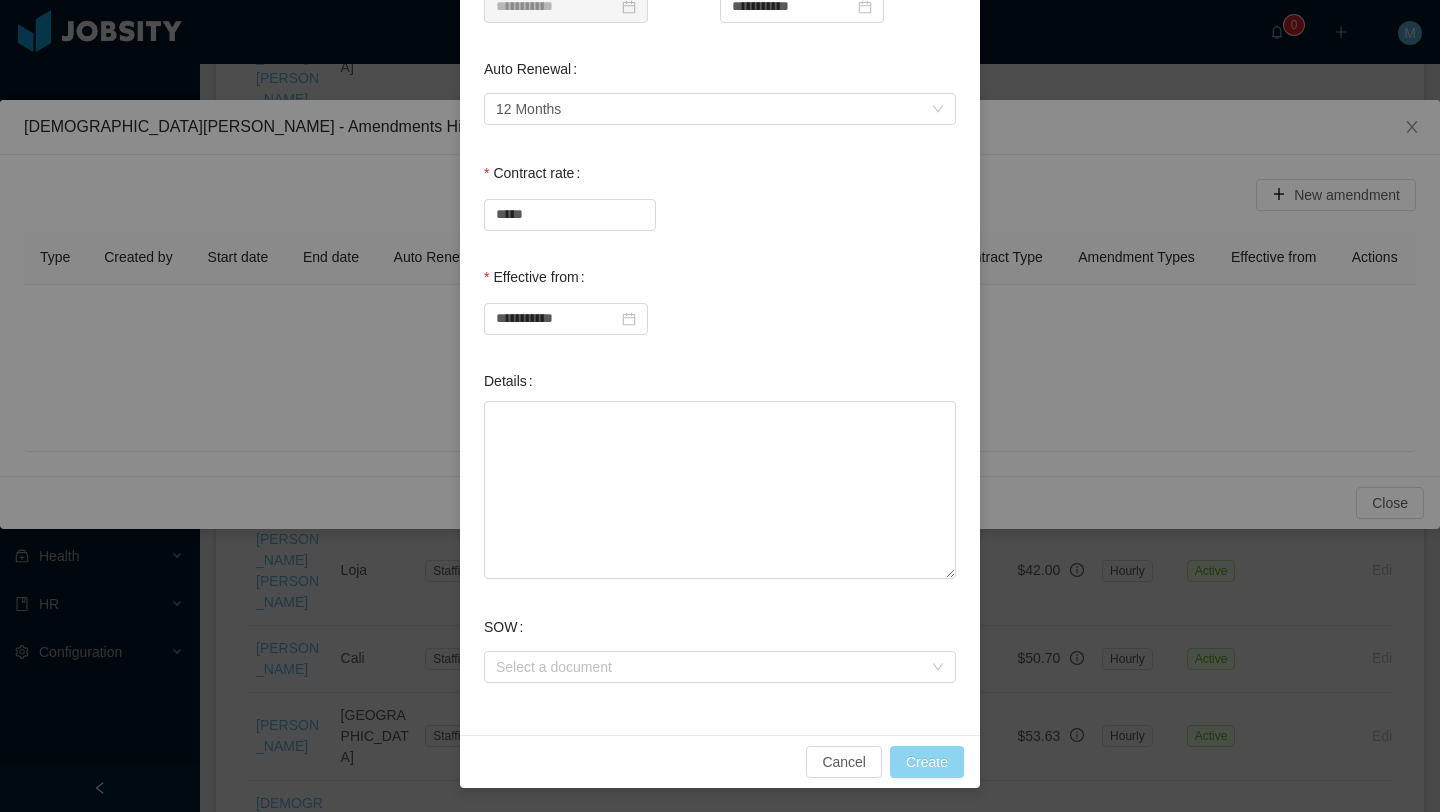 click on "Create" at bounding box center [927, 762] 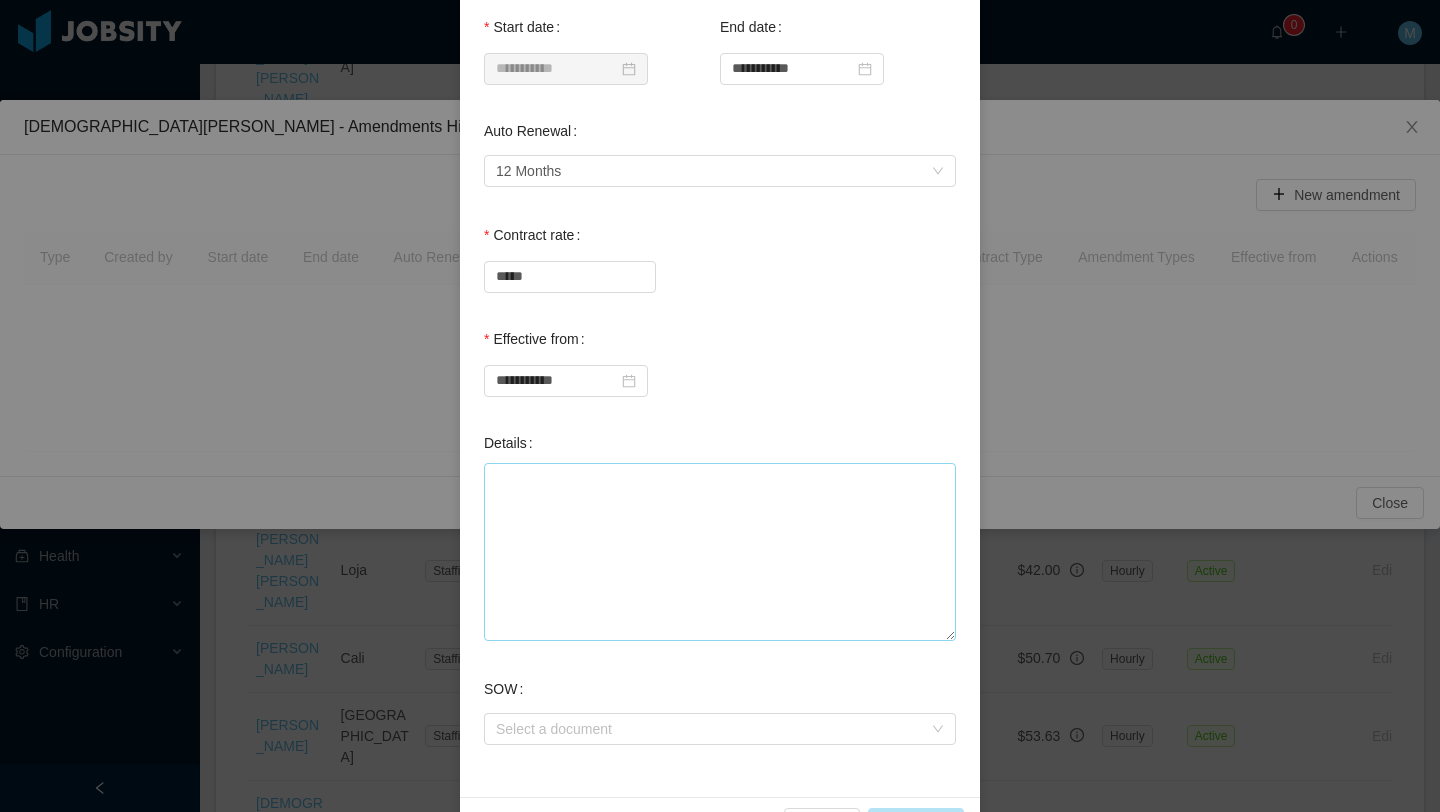scroll, scrollTop: 546, scrollLeft: 0, axis: vertical 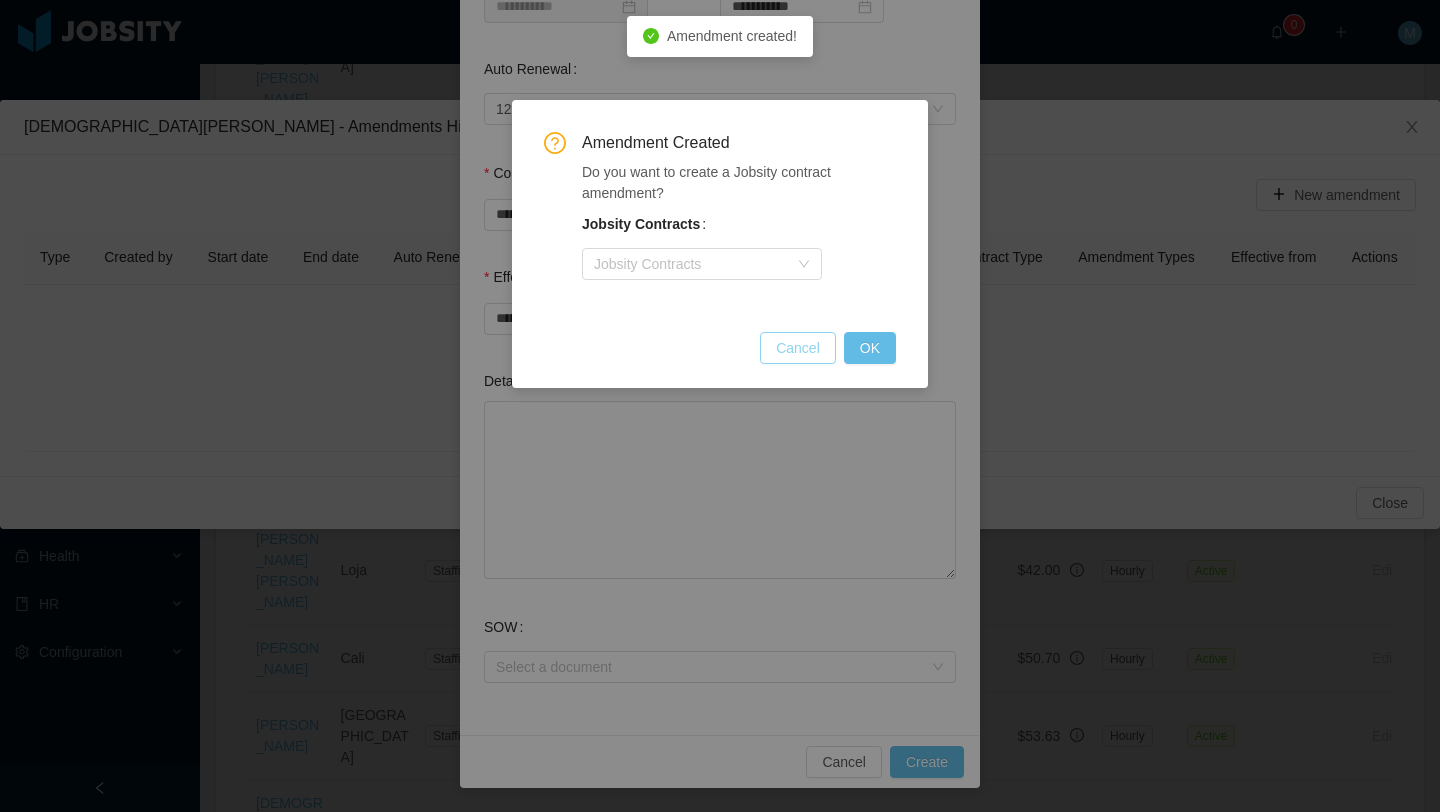 click on "Cancel" at bounding box center (798, 348) 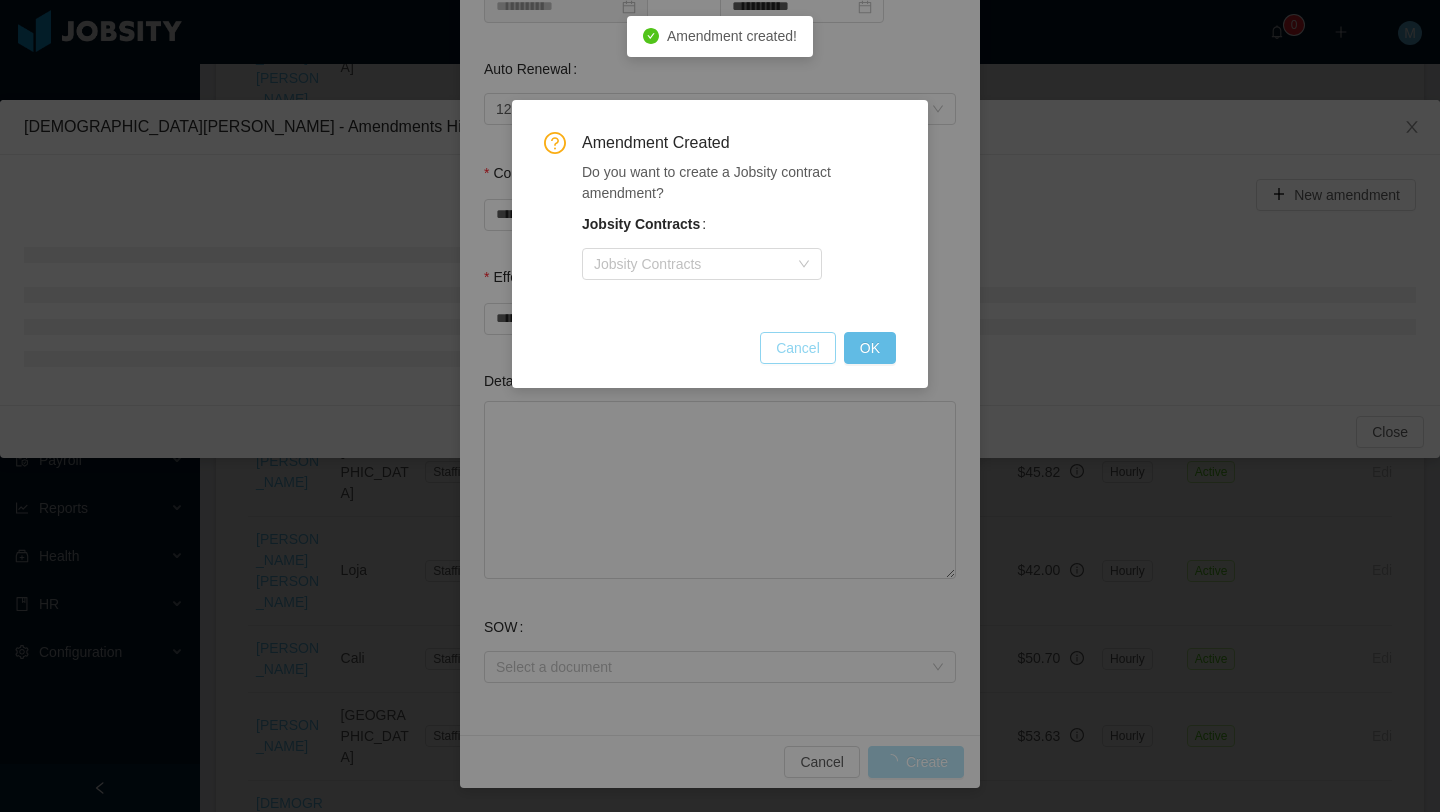 scroll, scrollTop: 446, scrollLeft: 0, axis: vertical 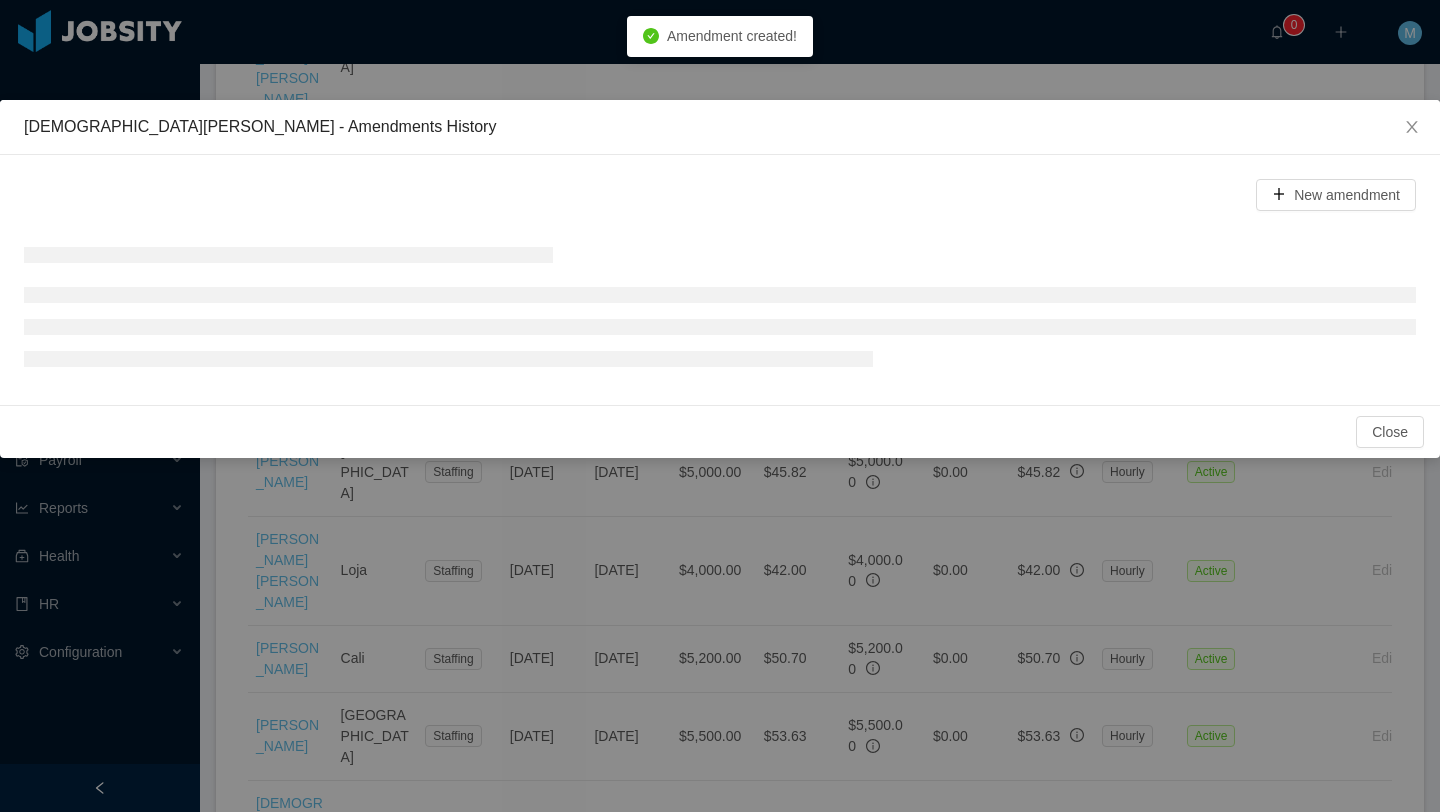 type 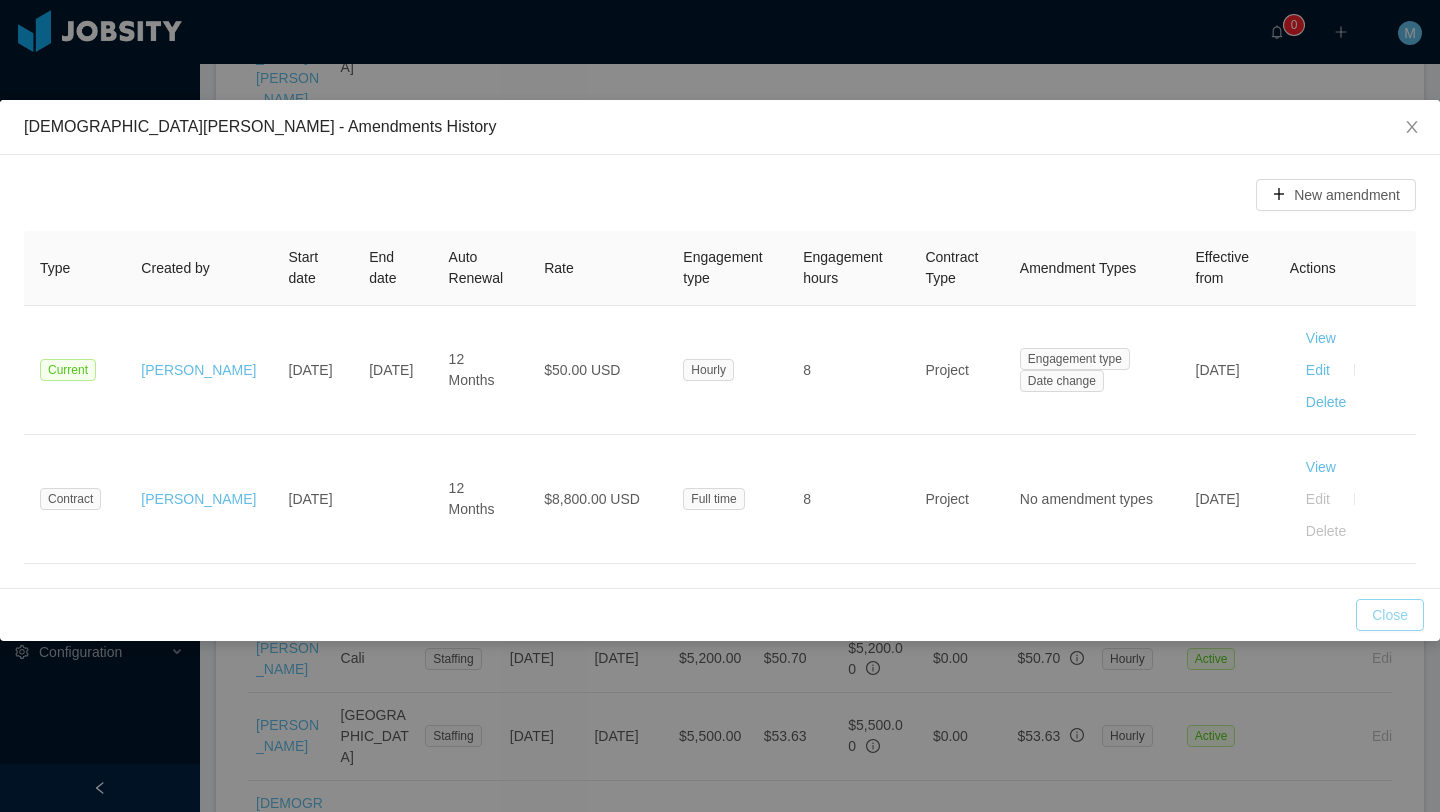 click on "Close" at bounding box center [1390, 615] 